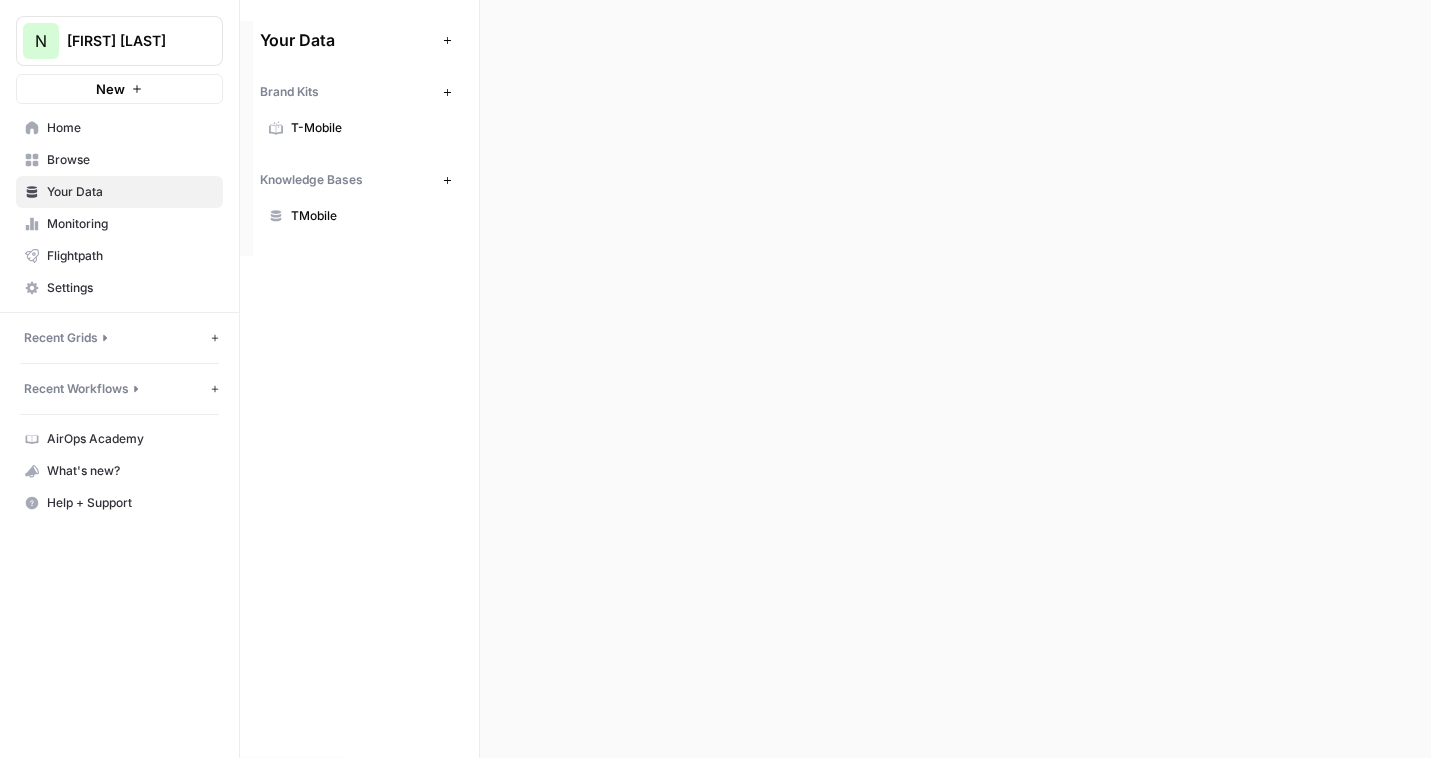 scroll, scrollTop: 0, scrollLeft: 0, axis: both 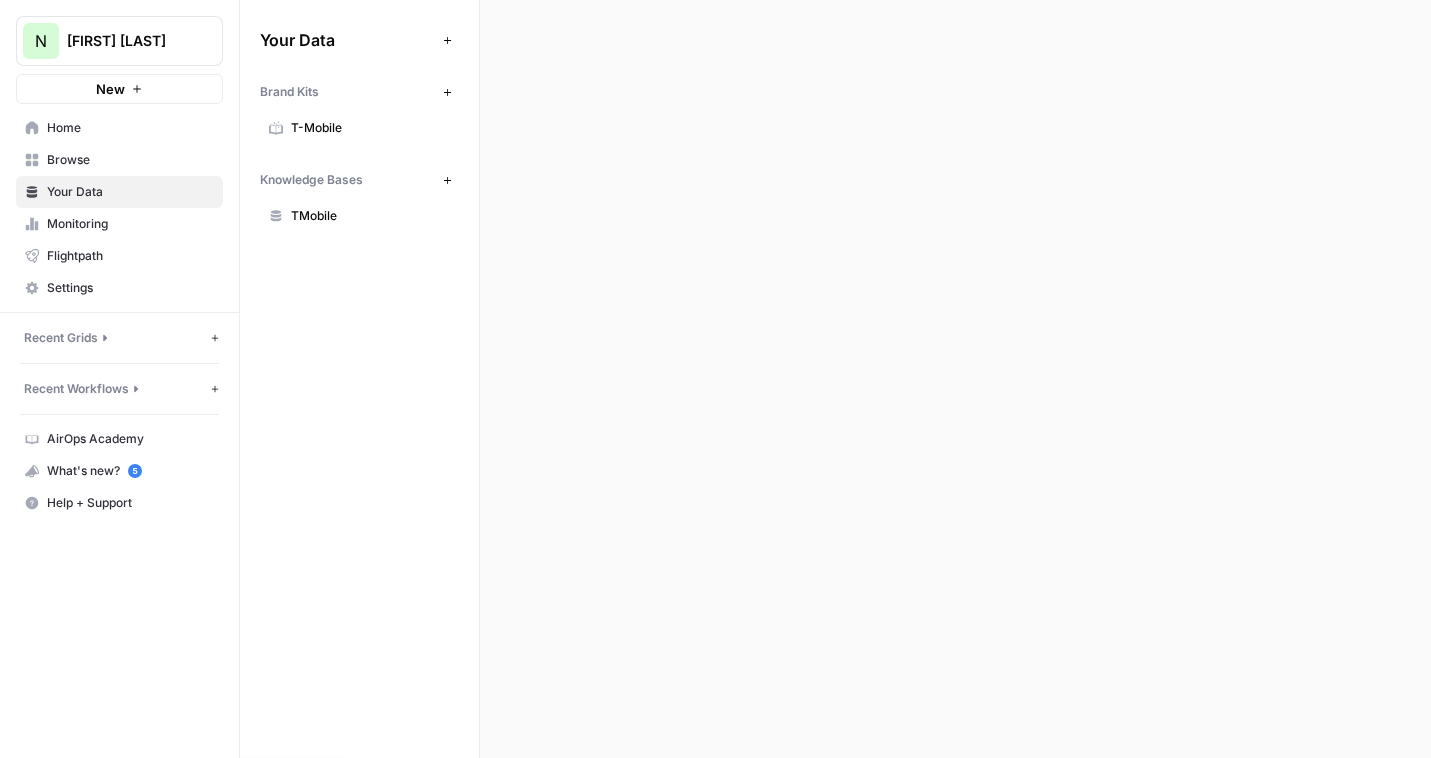 click on "Home" at bounding box center (130, 128) 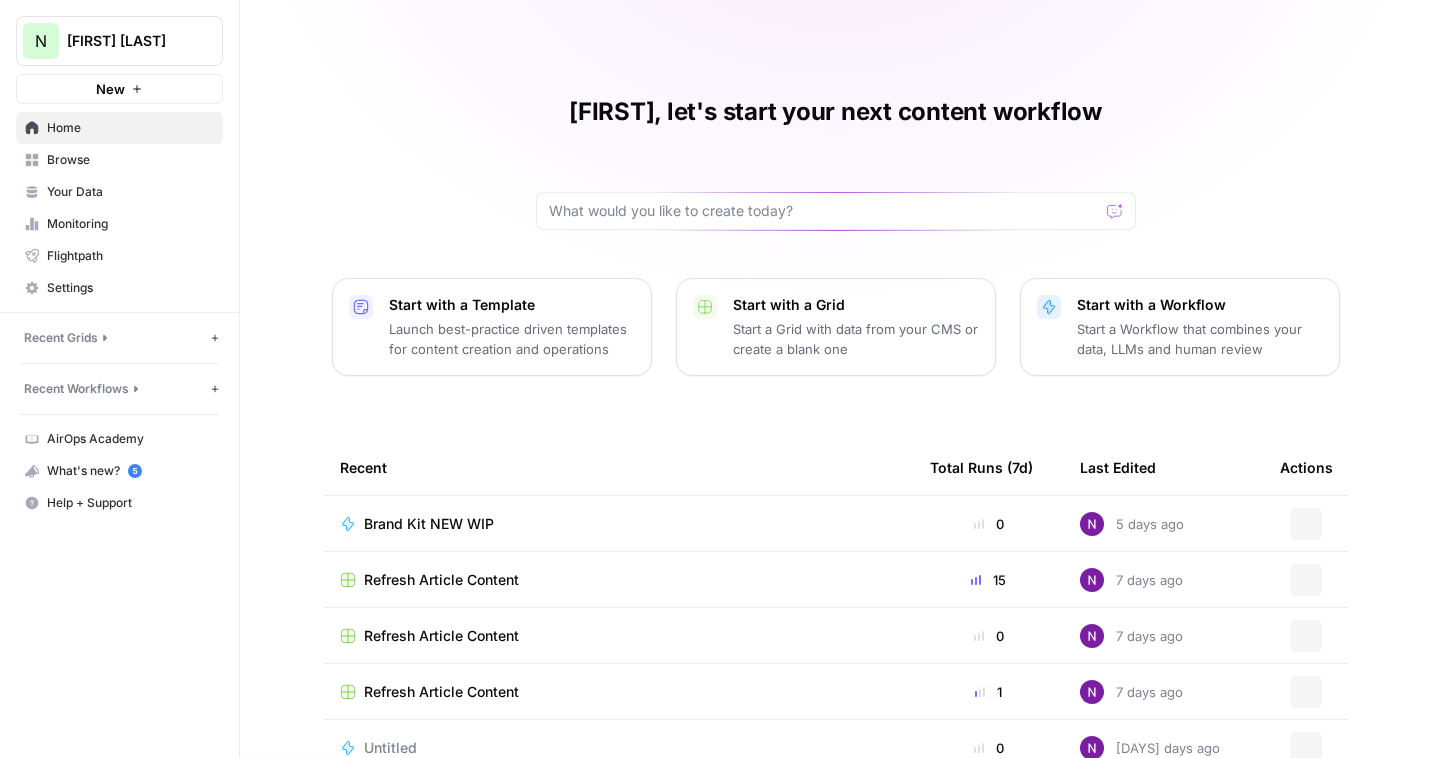 click 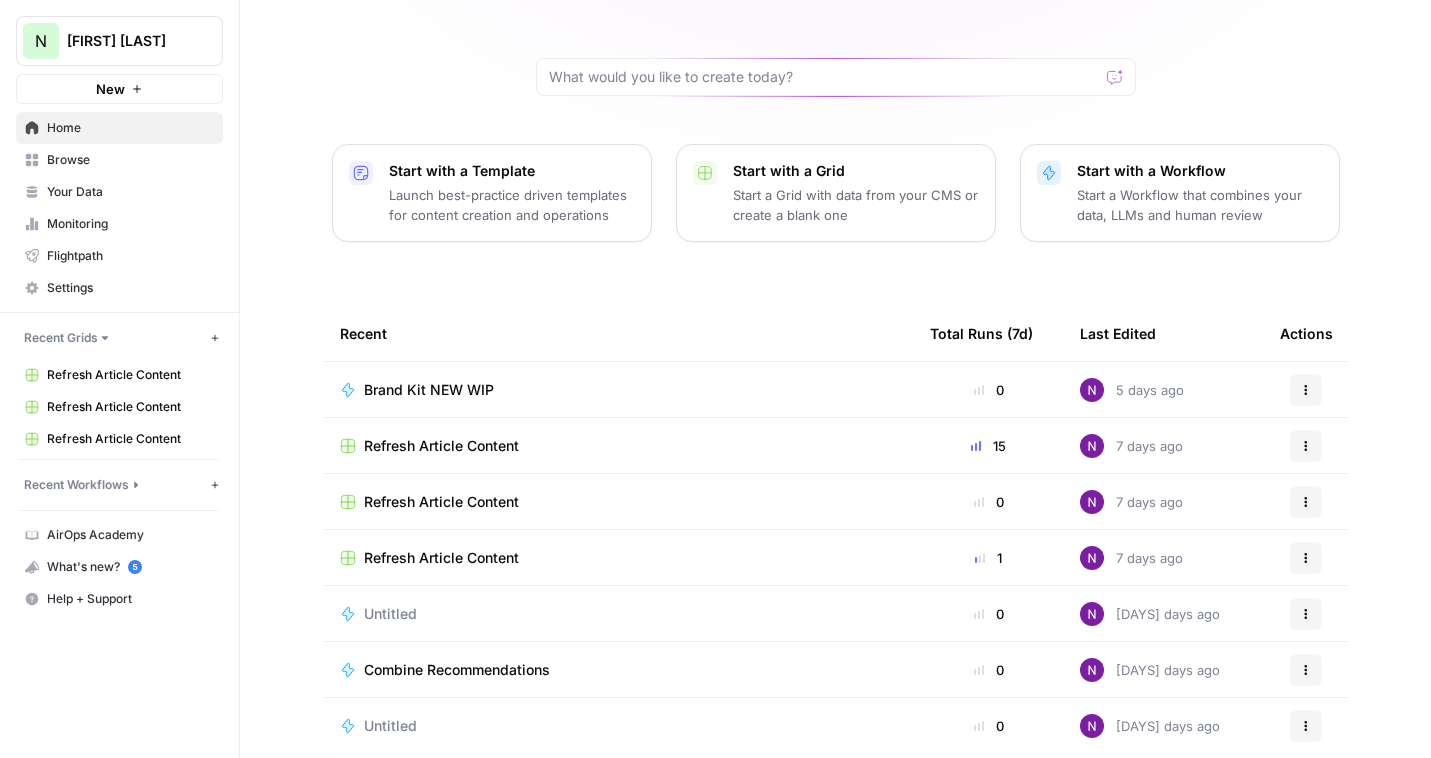 scroll, scrollTop: 162, scrollLeft: 0, axis: vertical 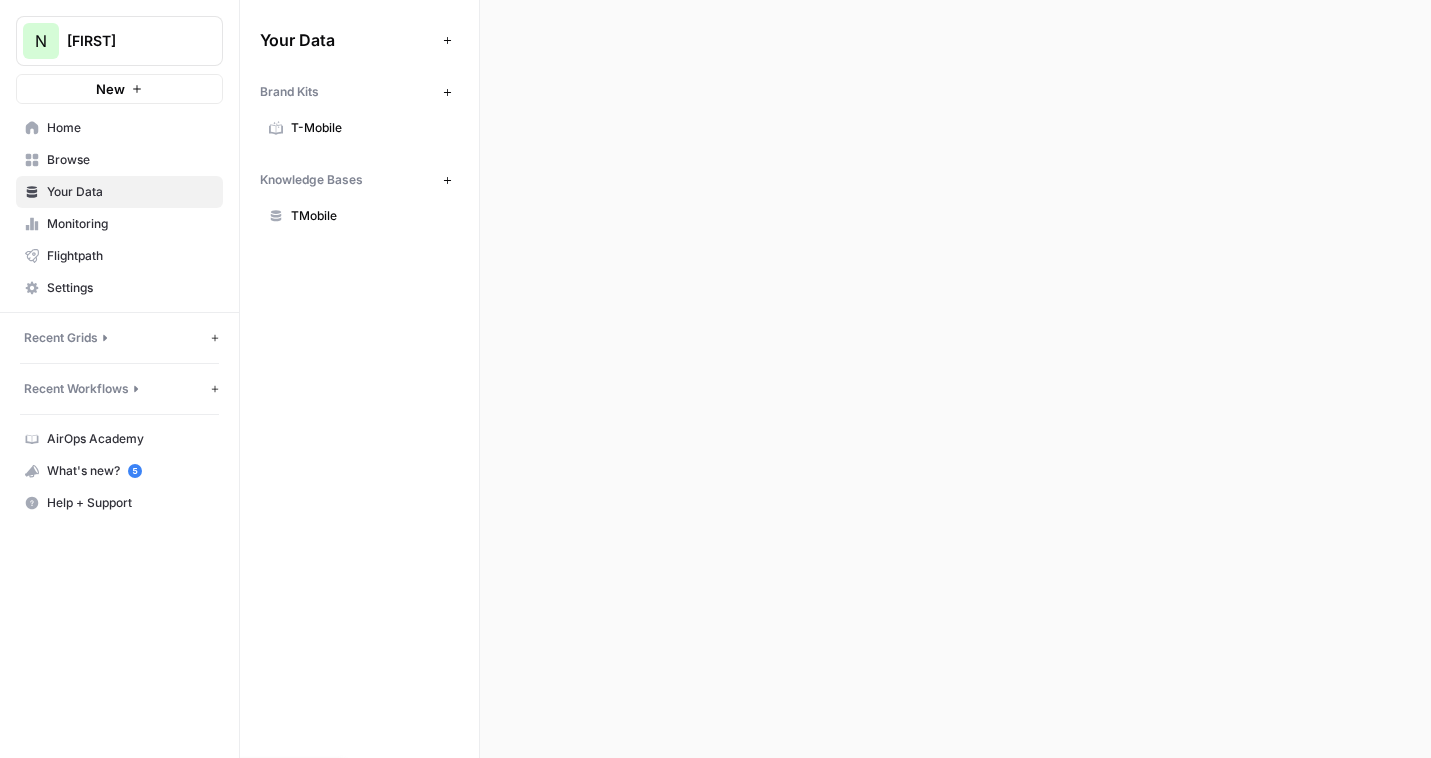 click on "[FIRST]" at bounding box center (127, 41) 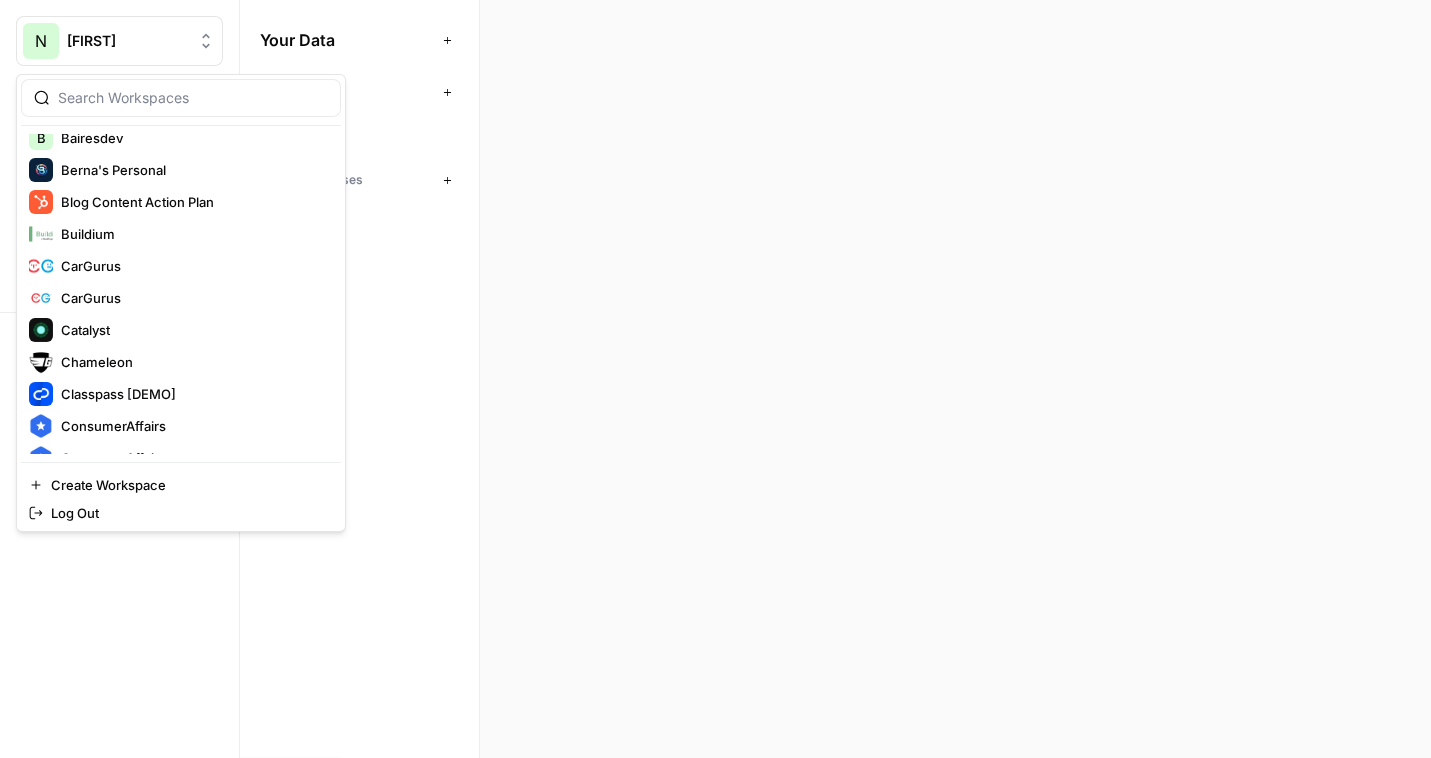scroll, scrollTop: 0, scrollLeft: 0, axis: both 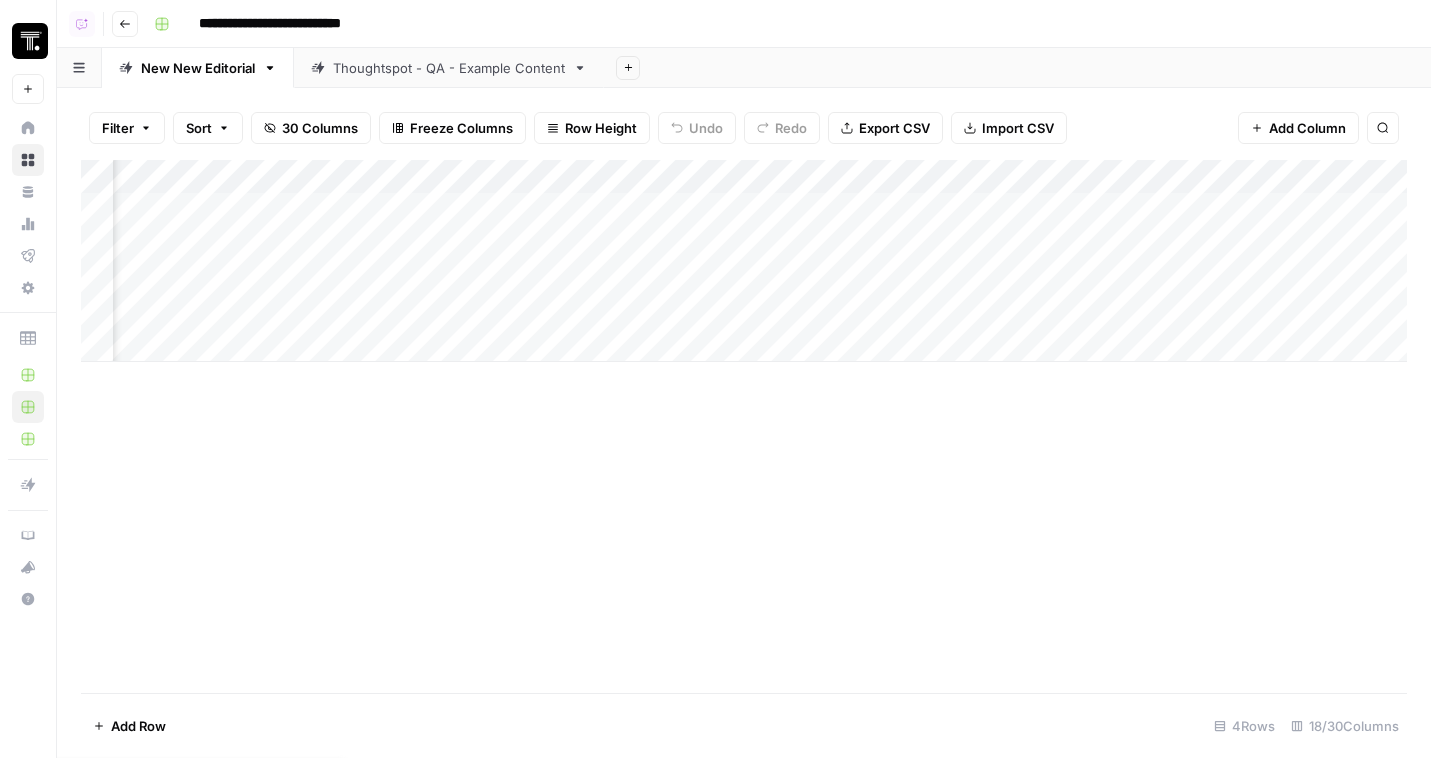 click on "Add Column" at bounding box center [744, 261] 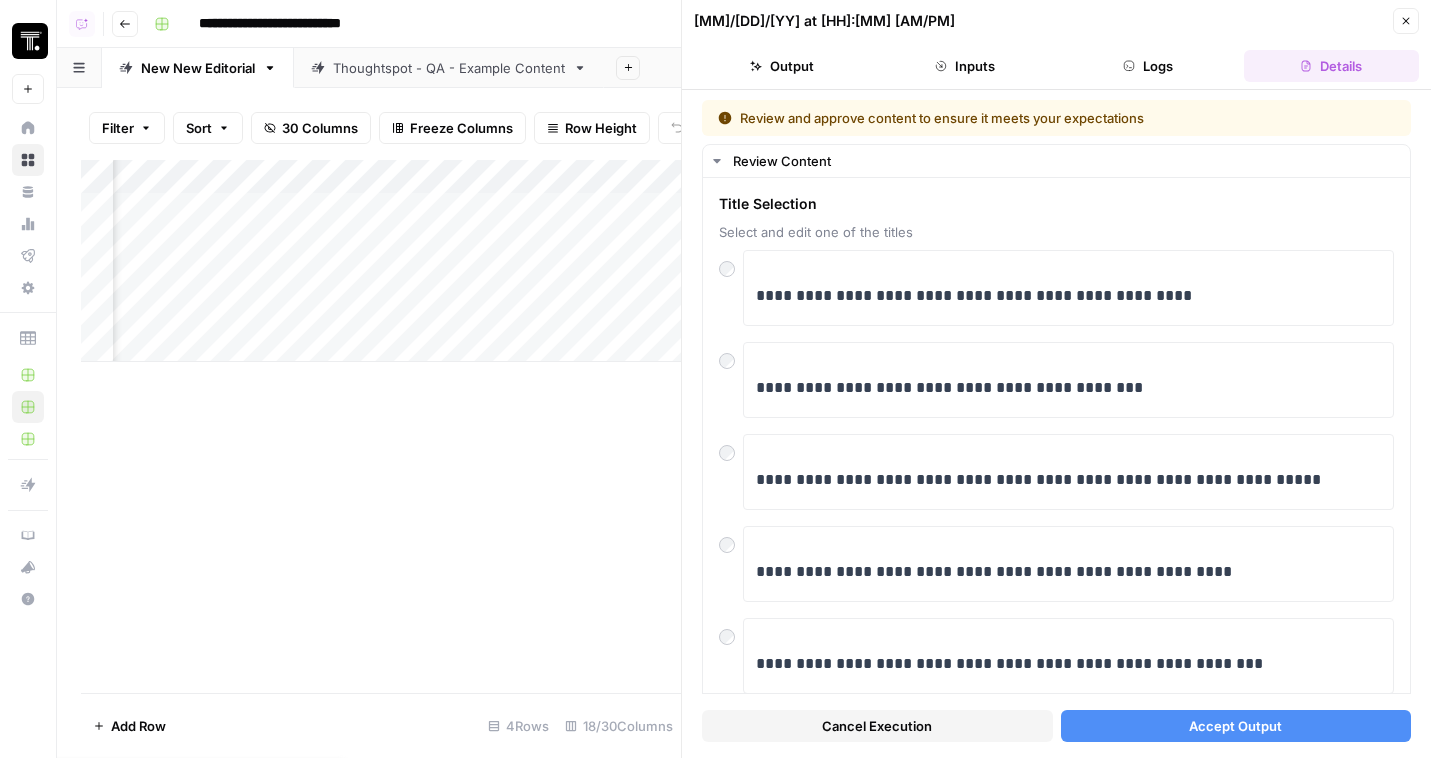 click on "Accept Output" at bounding box center (1236, 726) 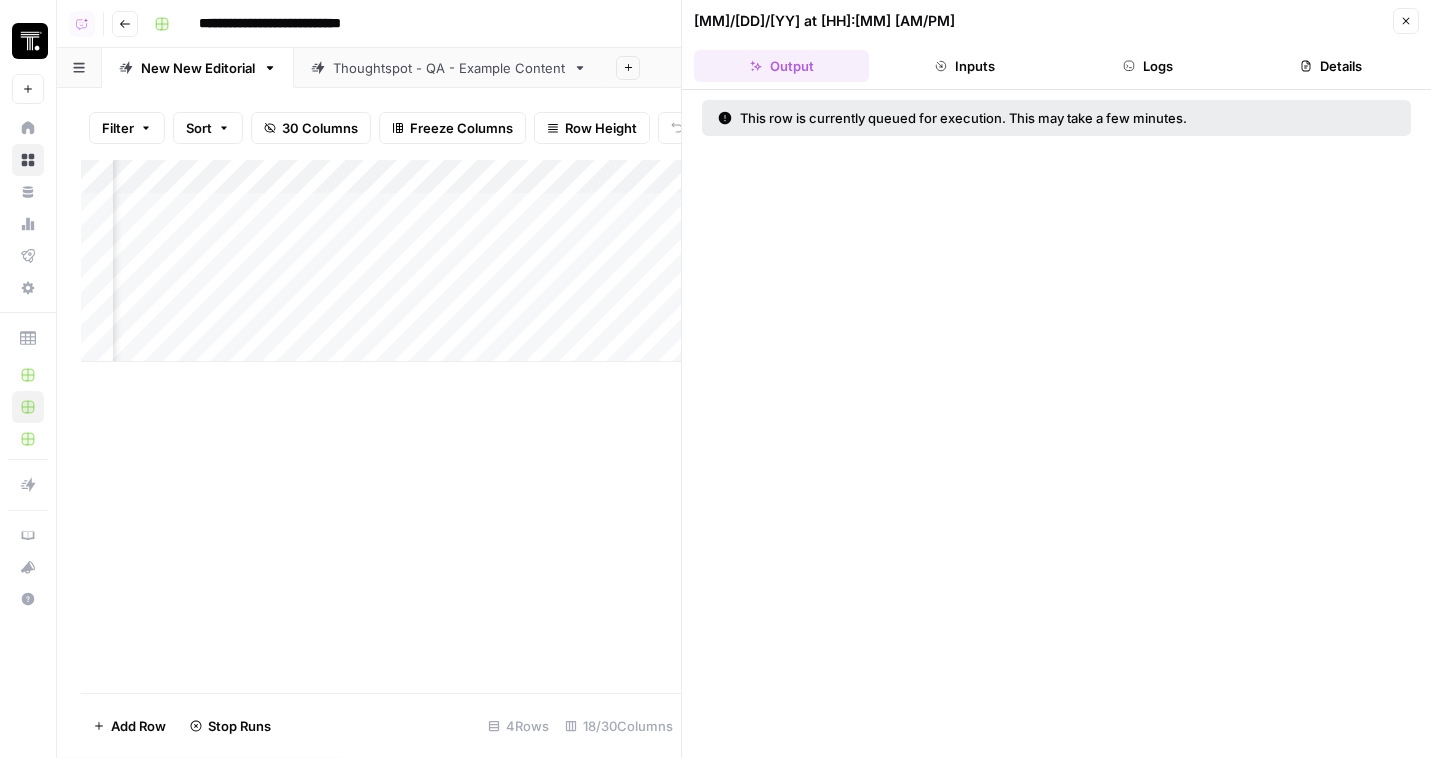 click 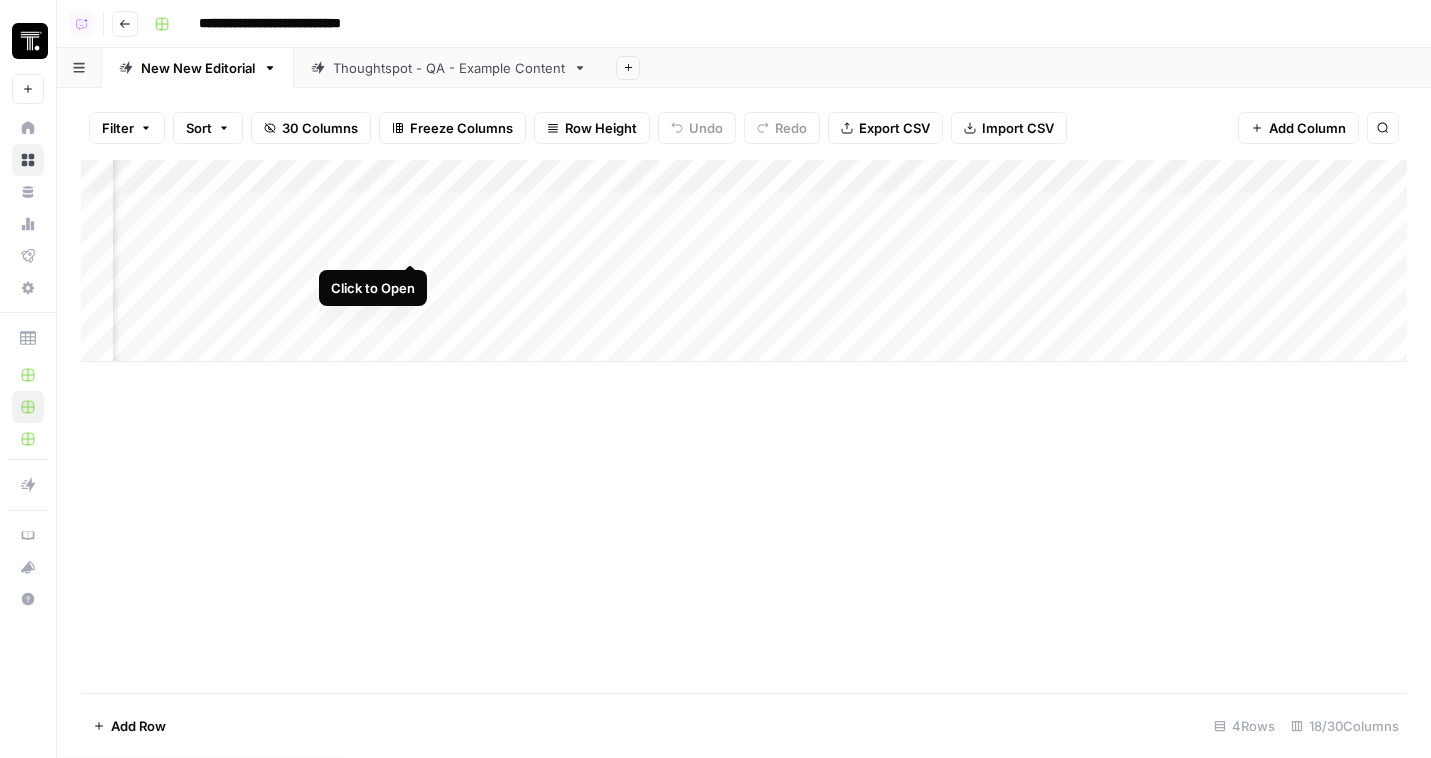 click on "Add Column" at bounding box center (744, 261) 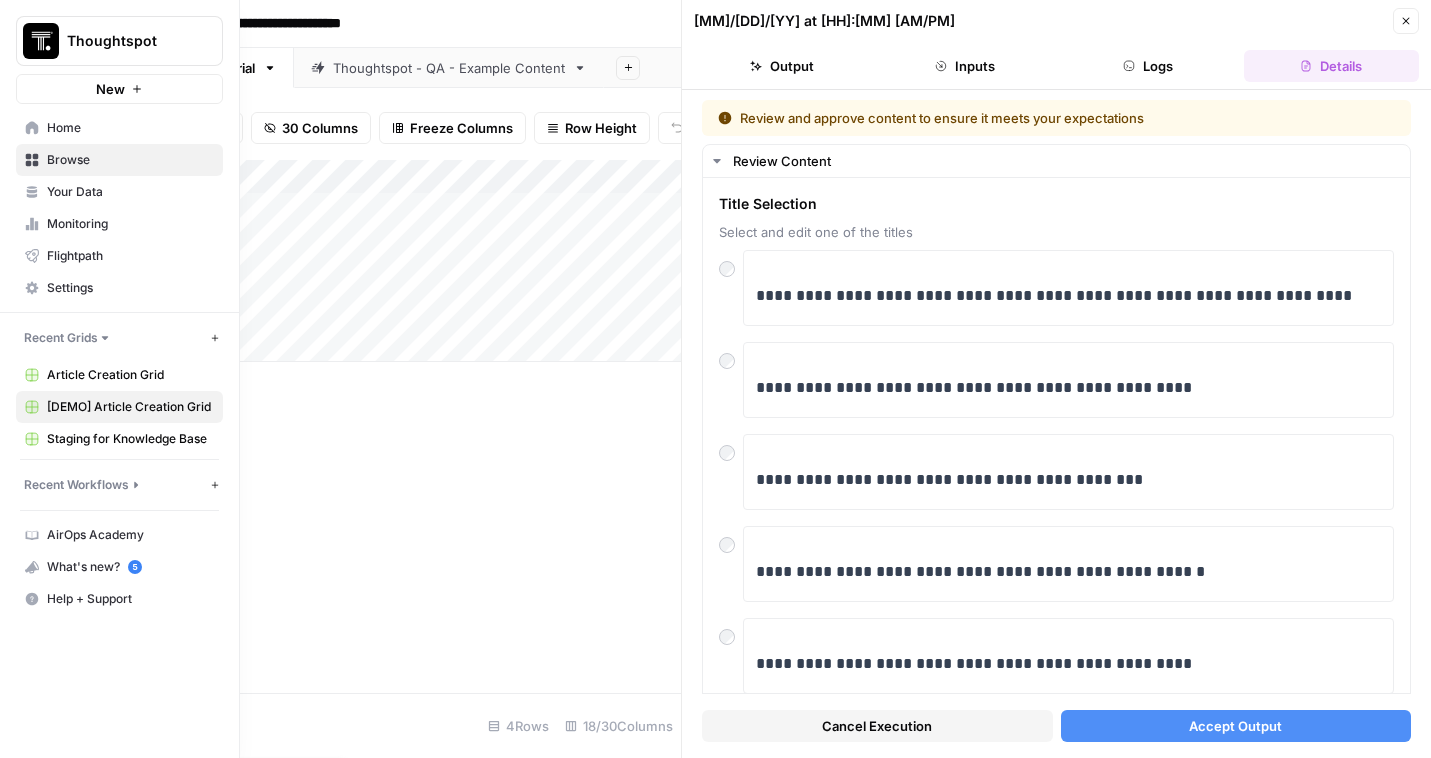 click at bounding box center (41, 41) 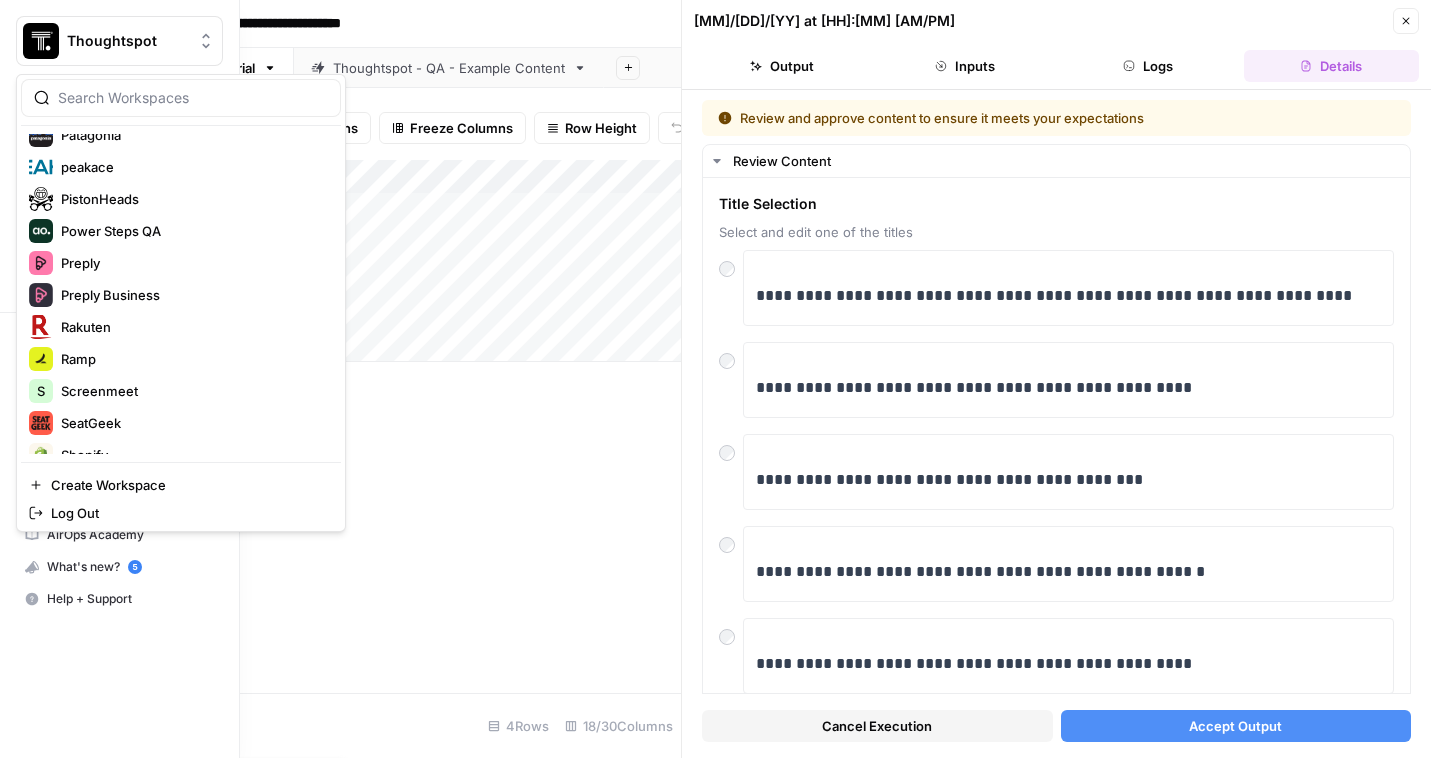 scroll, scrollTop: 2304, scrollLeft: 0, axis: vertical 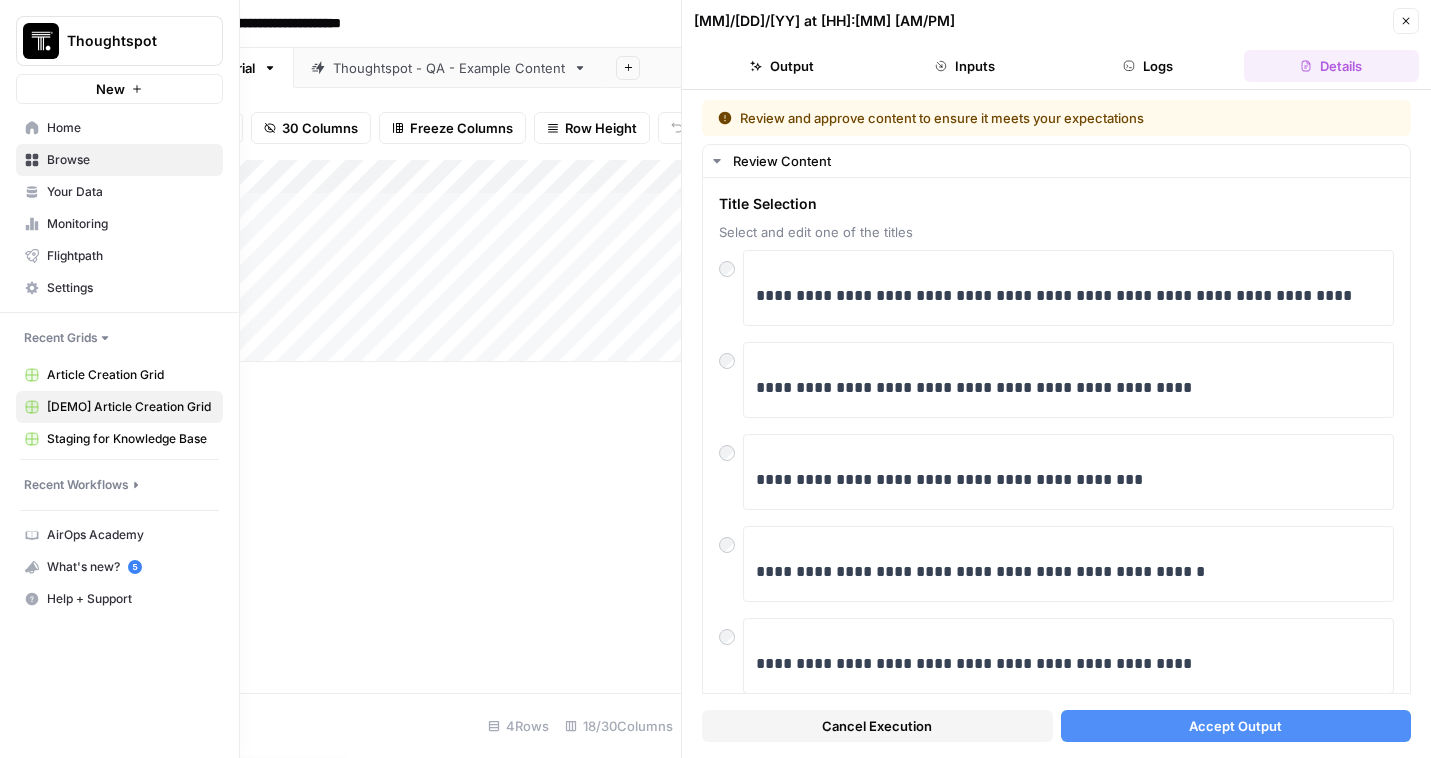 click at bounding box center [41, 41] 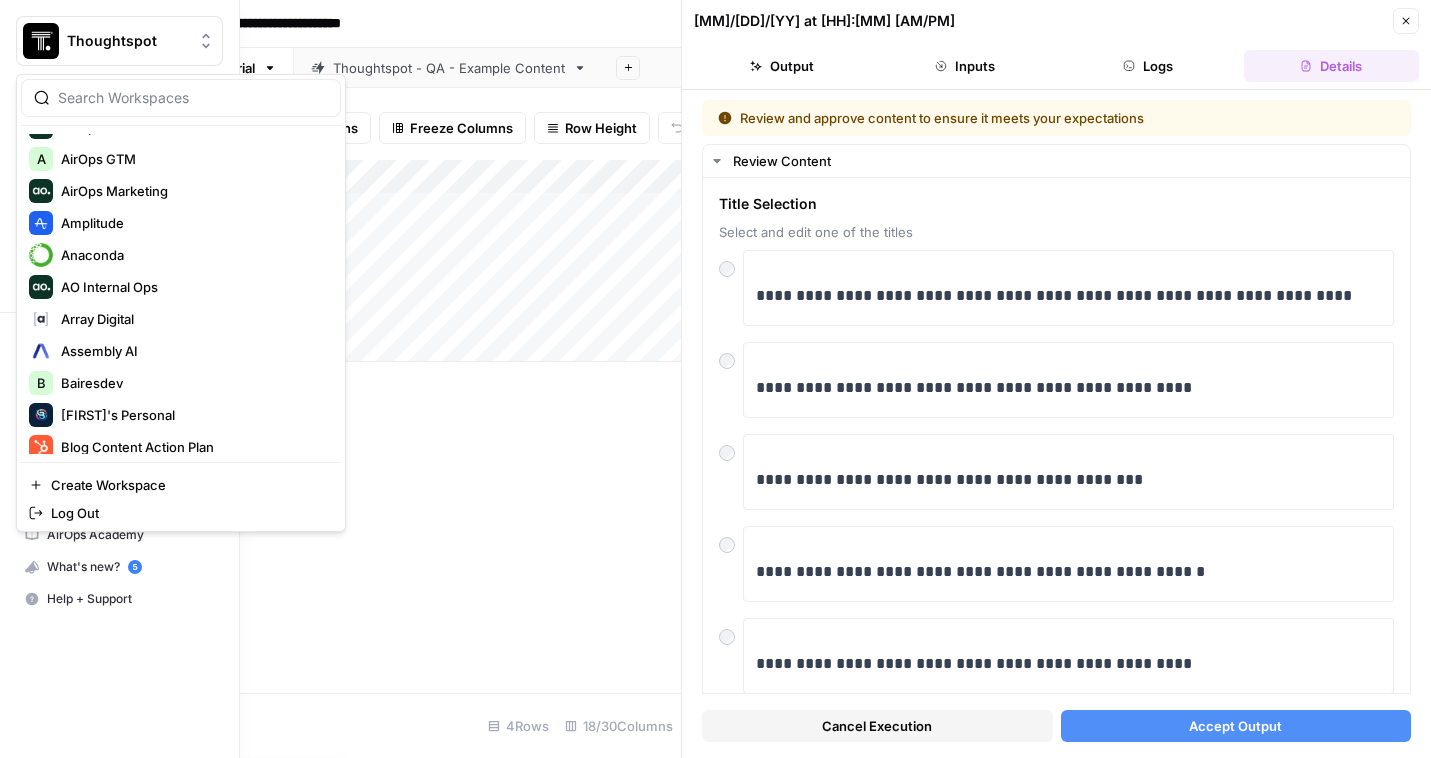 scroll, scrollTop: 19, scrollLeft: 0, axis: vertical 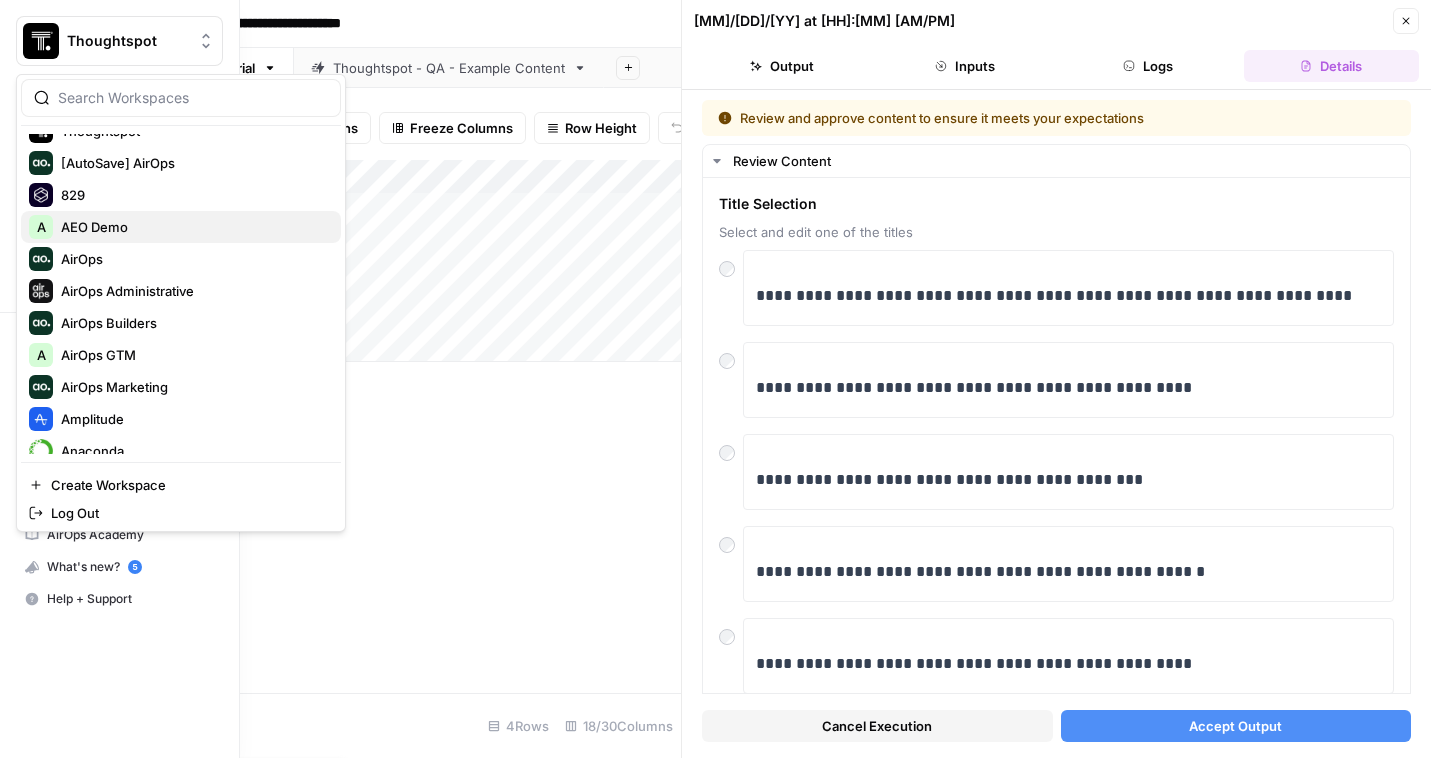 click on "AEO Demo" at bounding box center [193, 227] 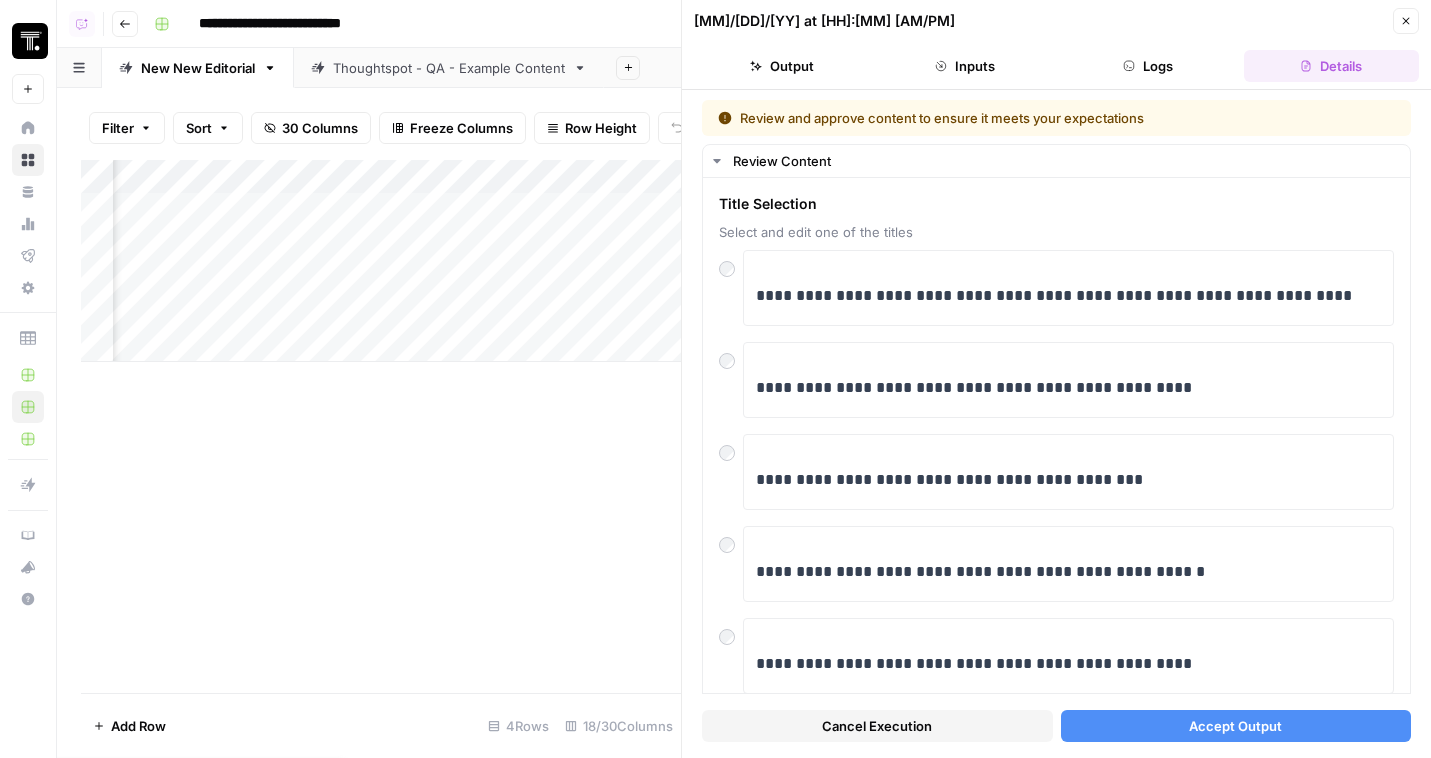 click on "Thoughtspot" at bounding box center (48, 41) 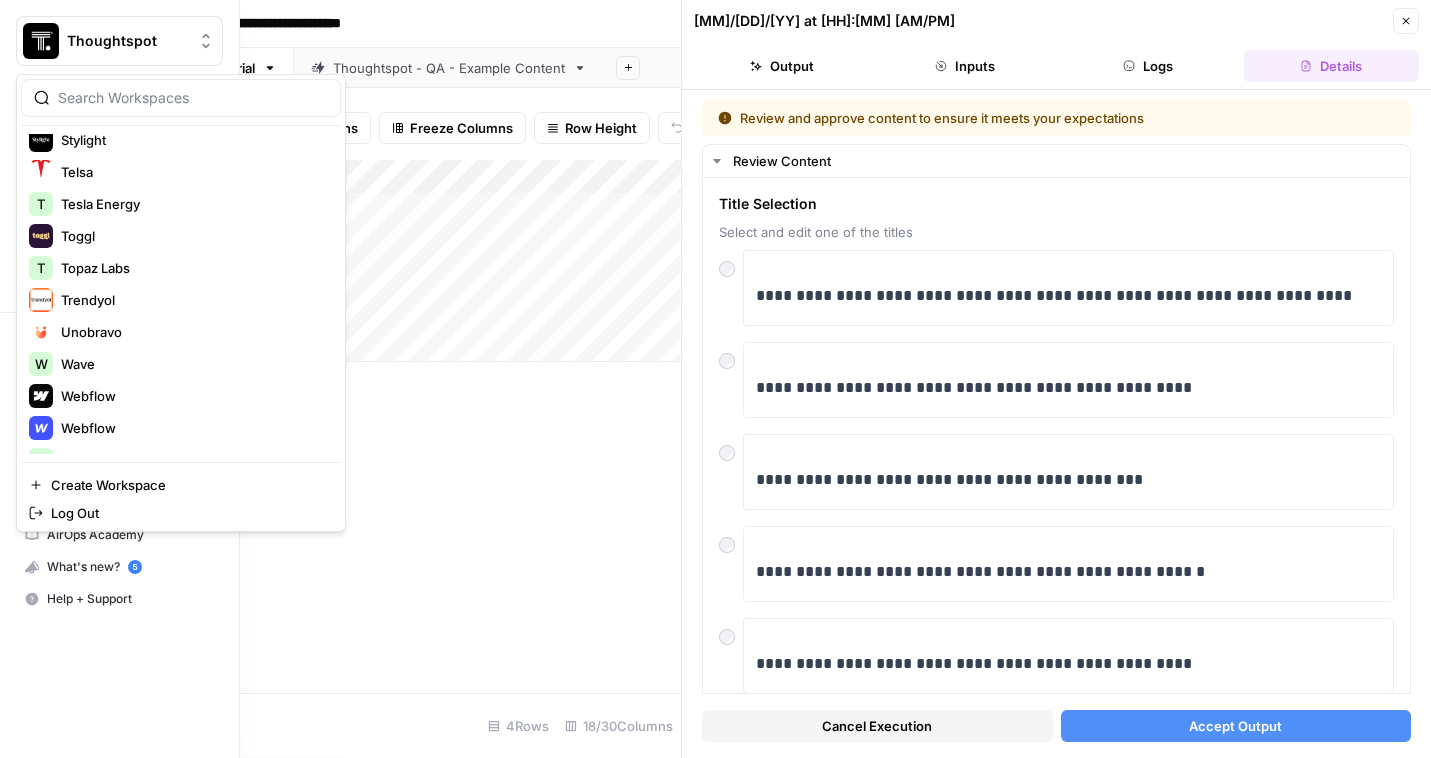 scroll, scrollTop: 2624, scrollLeft: 0, axis: vertical 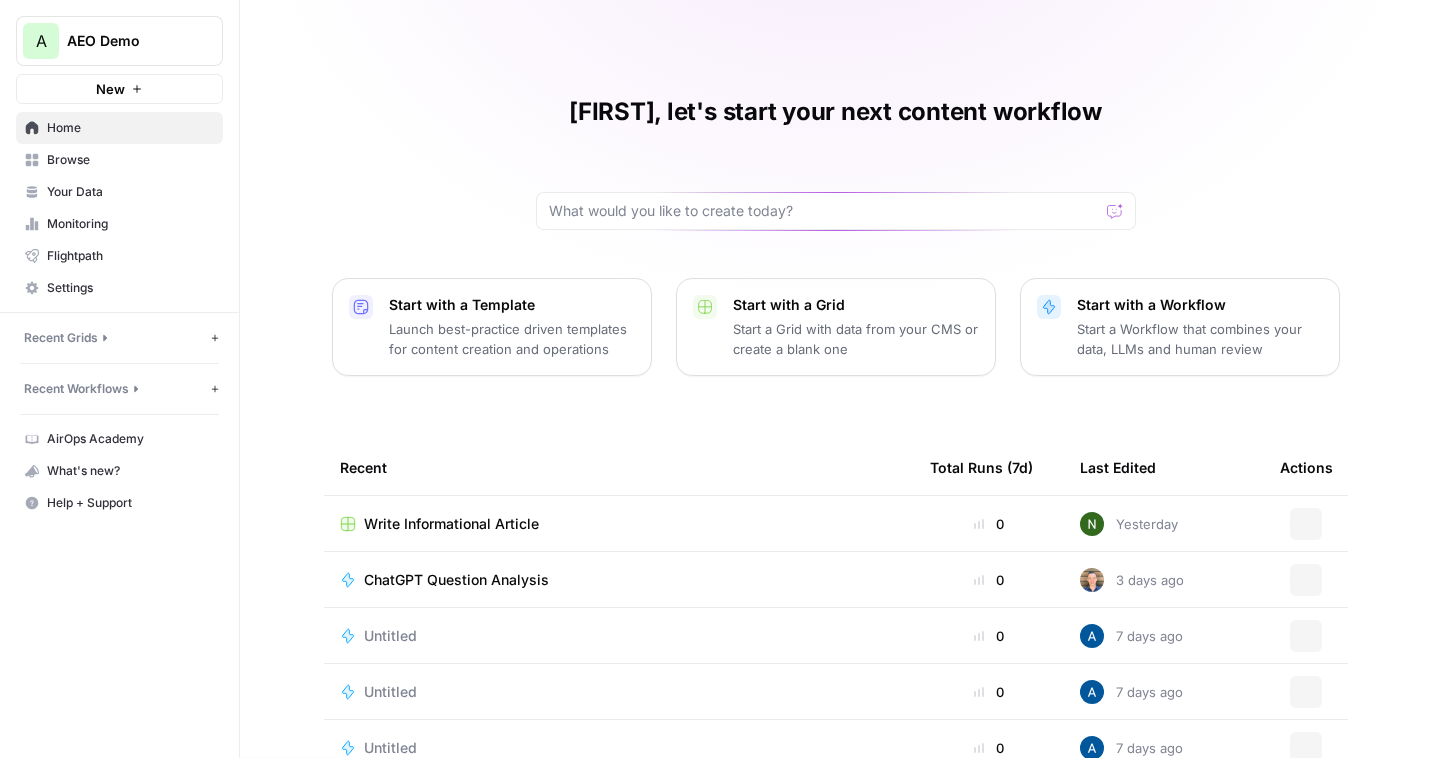 click on "AEO Demo" at bounding box center (127, 41) 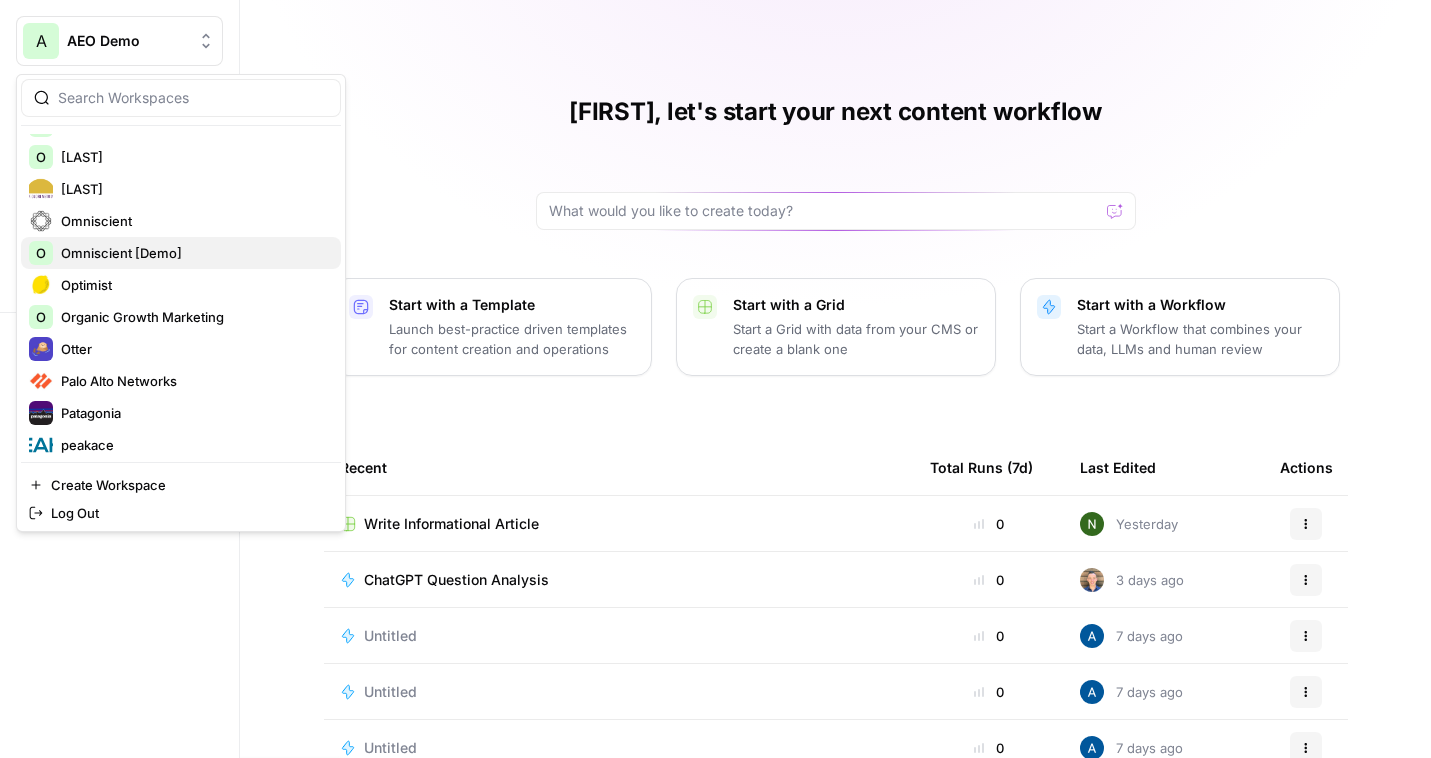 scroll, scrollTop: 1755, scrollLeft: 0, axis: vertical 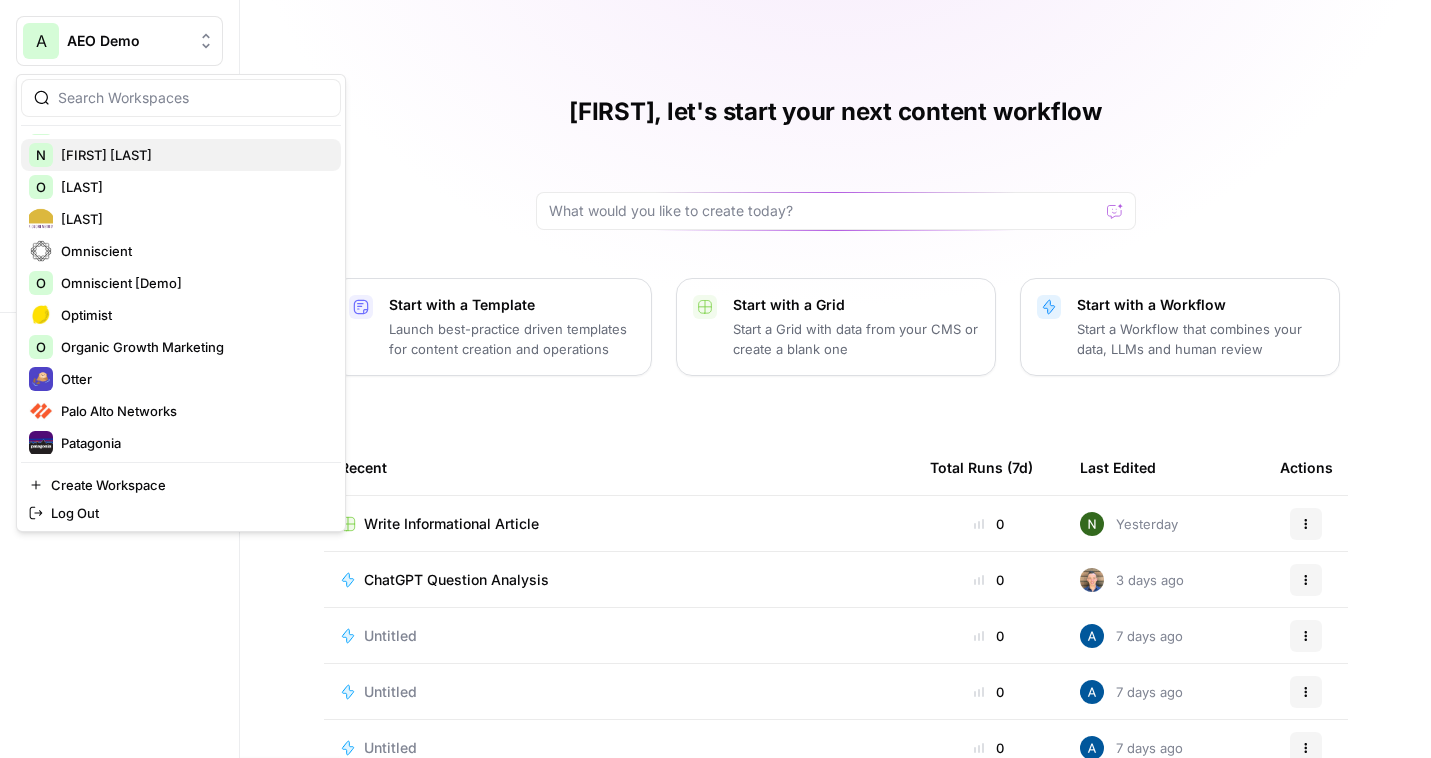 click on "[FIRST] [LAST]" at bounding box center (193, 155) 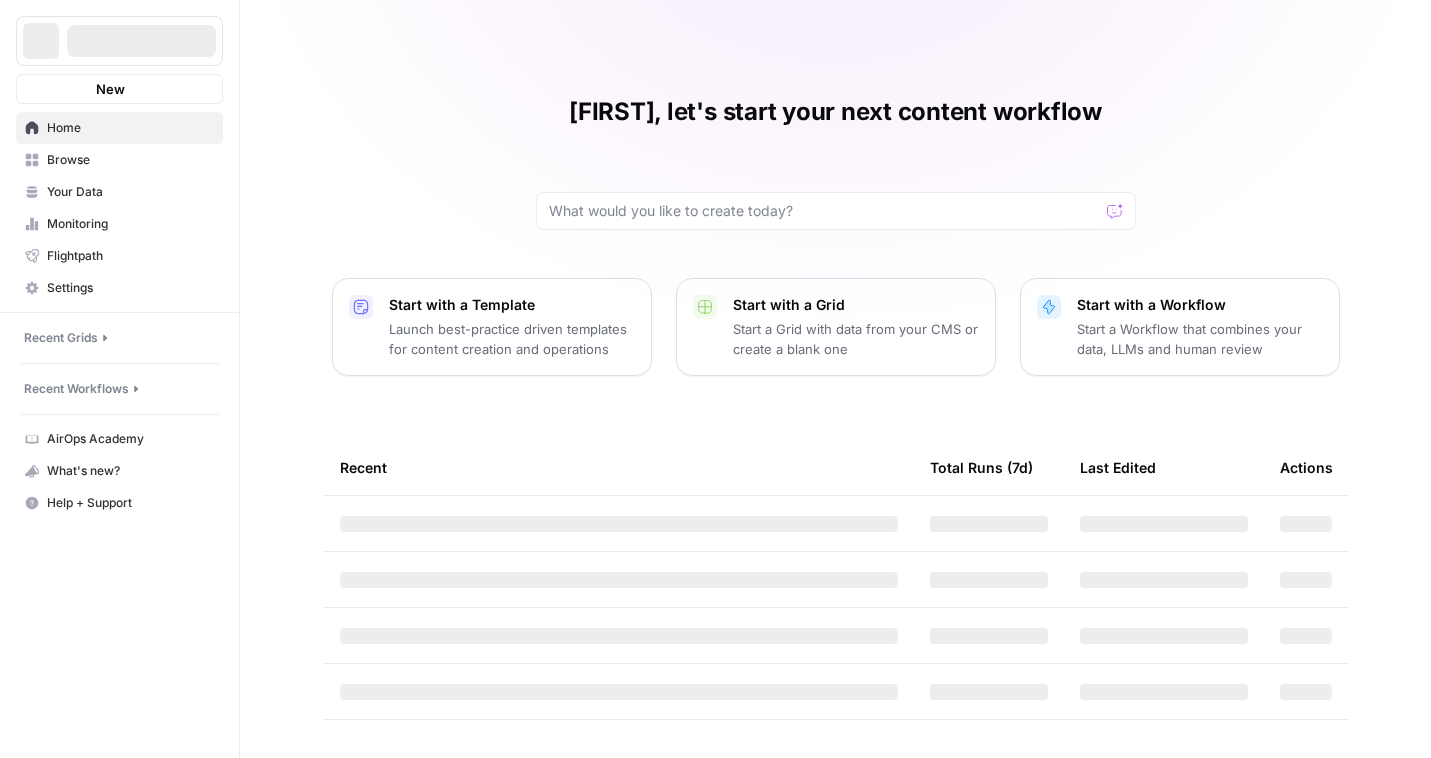 scroll, scrollTop: 0, scrollLeft: 0, axis: both 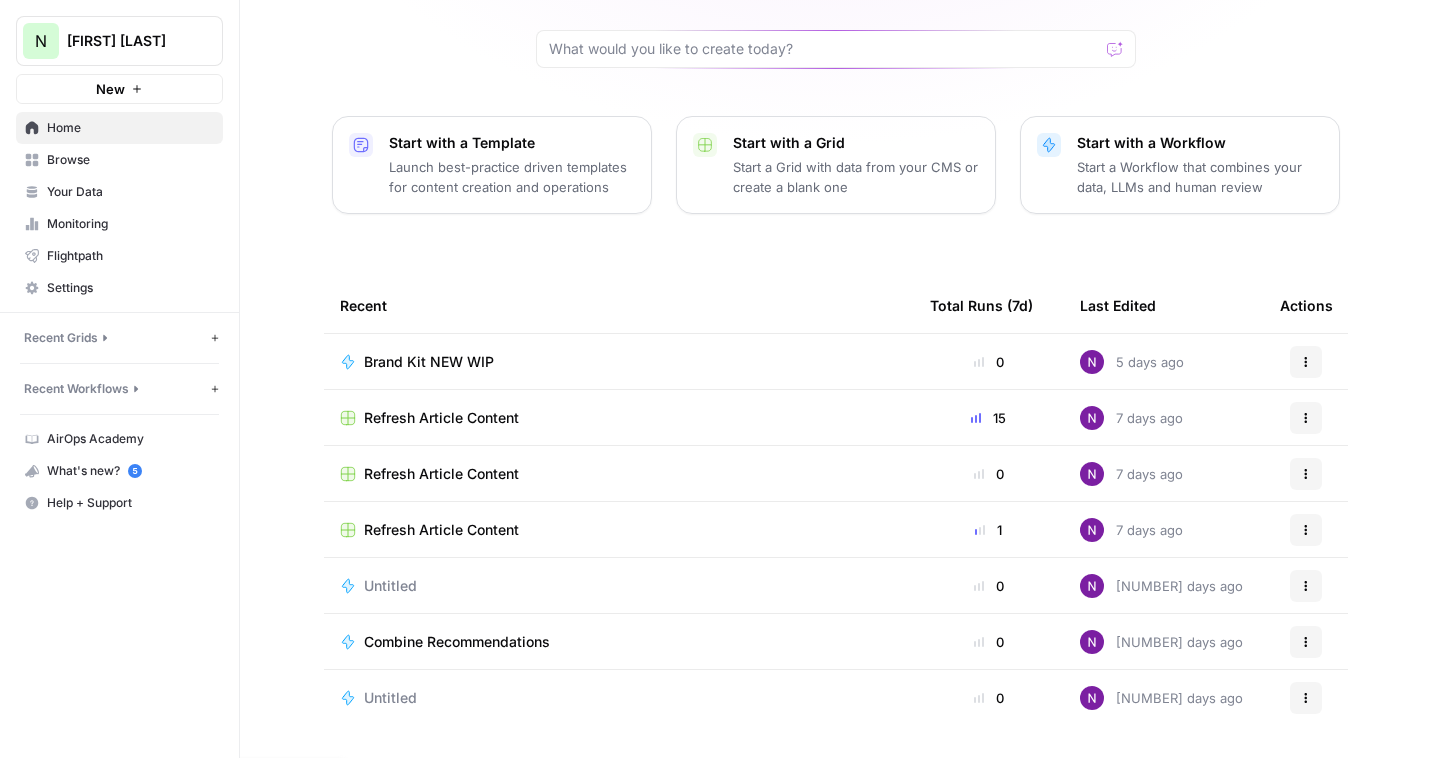 click on "Recent Grids" at bounding box center (61, 338) 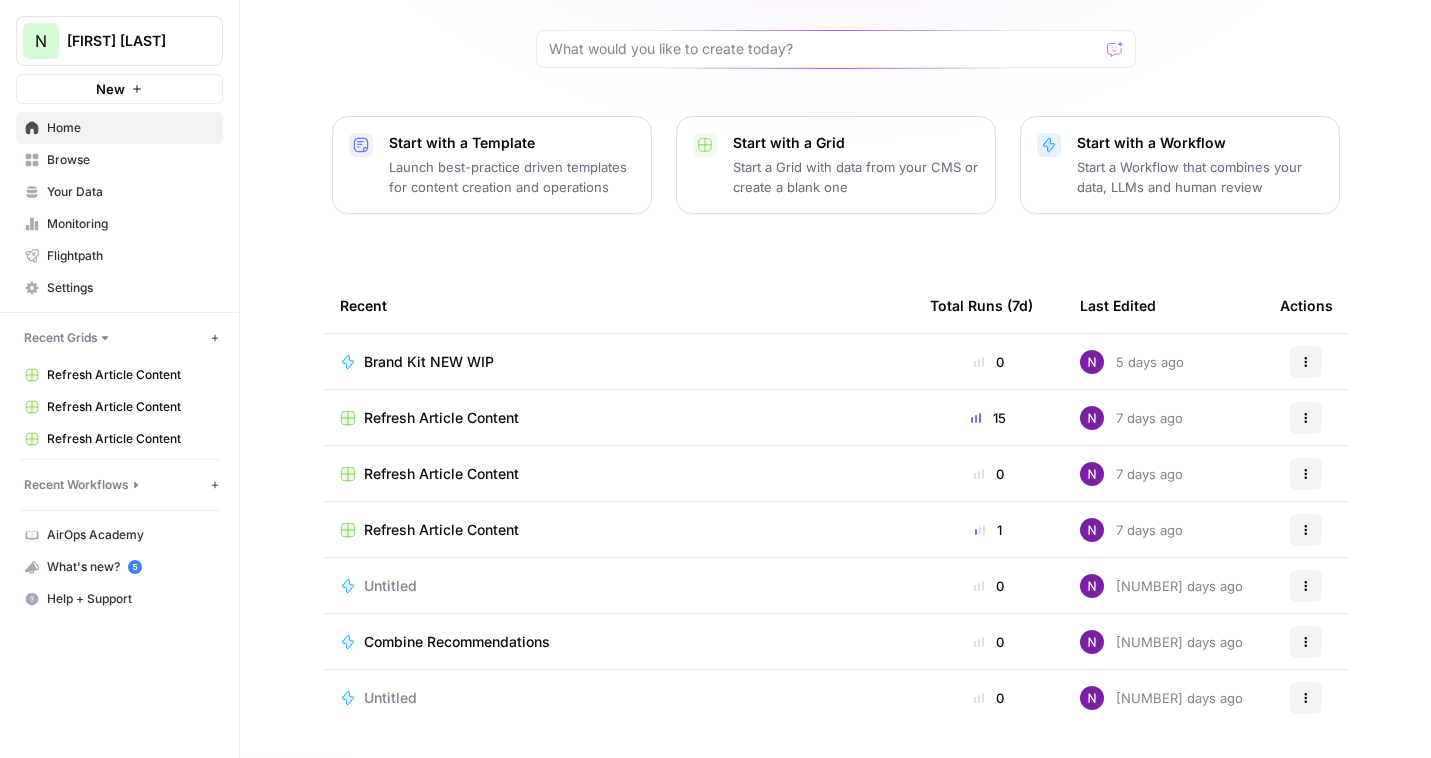 click on "Recent Grids" at bounding box center [61, 338] 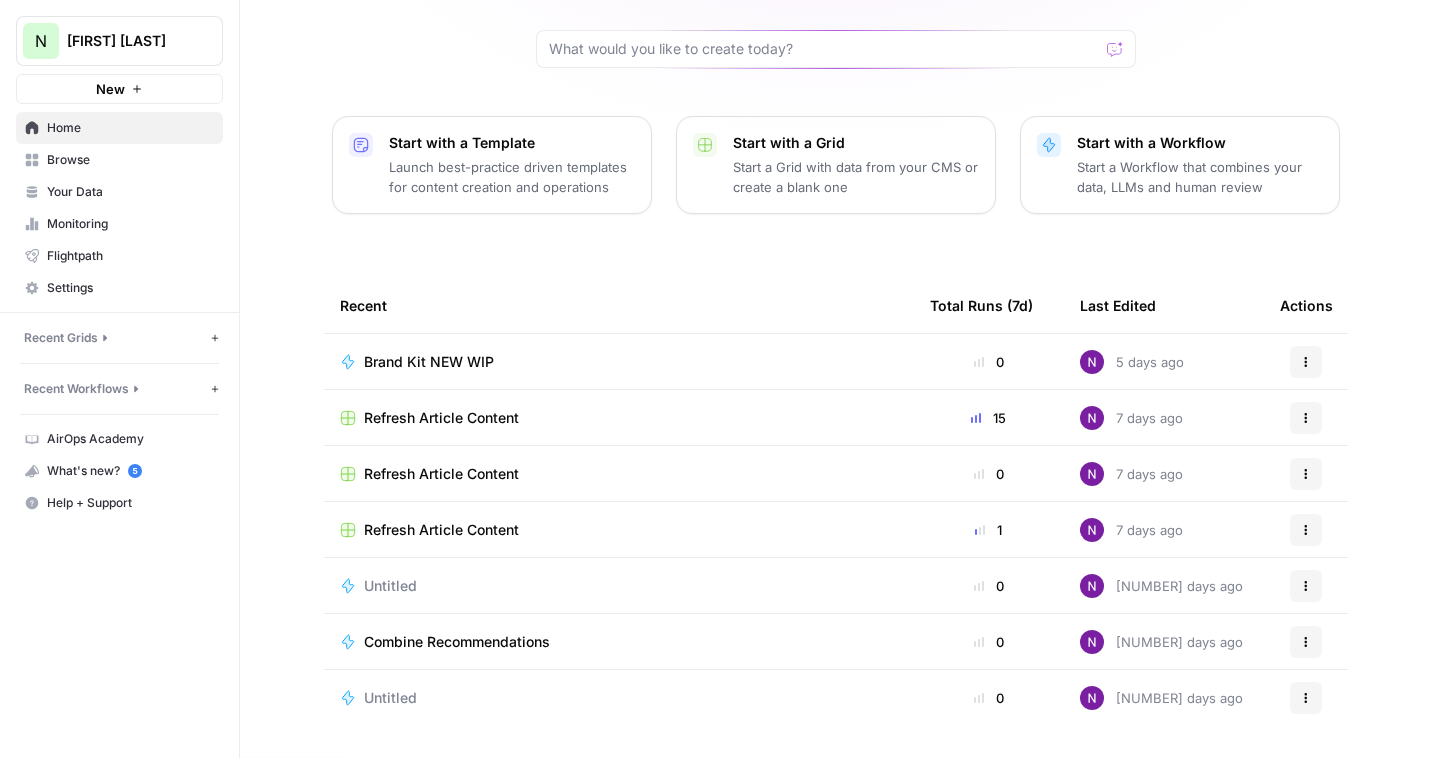 click on "Browse" at bounding box center (130, 160) 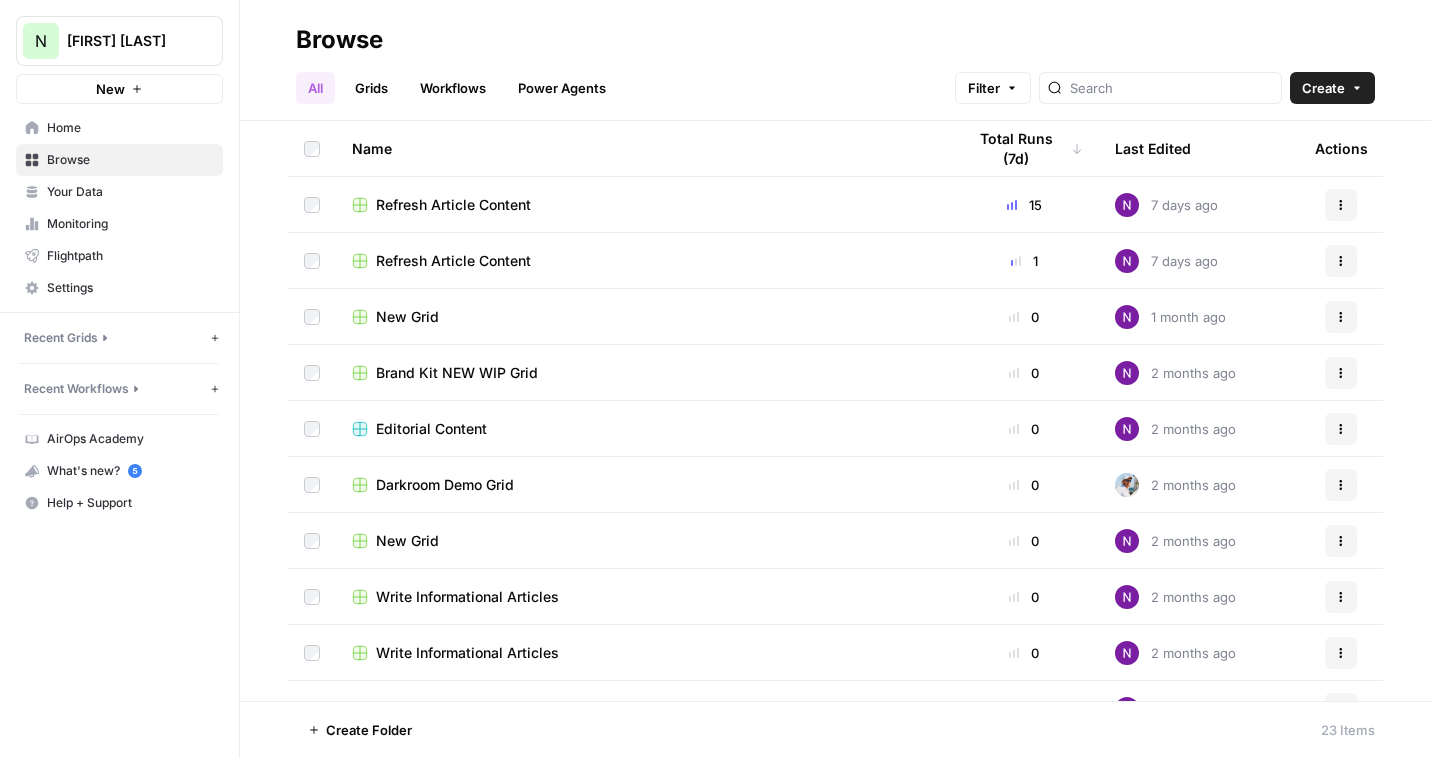 click on "Grids" at bounding box center [371, 88] 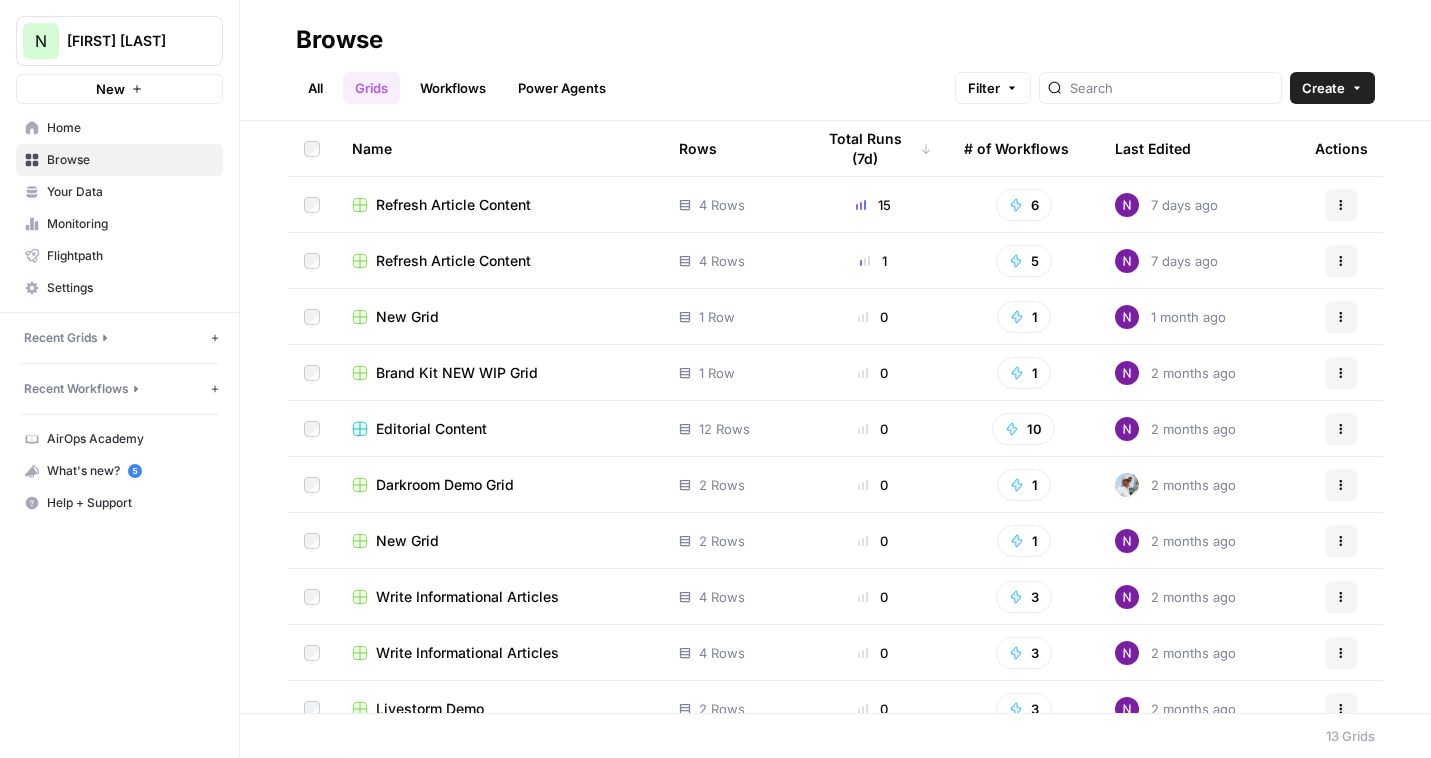 click on "New Grid" at bounding box center [499, 317] 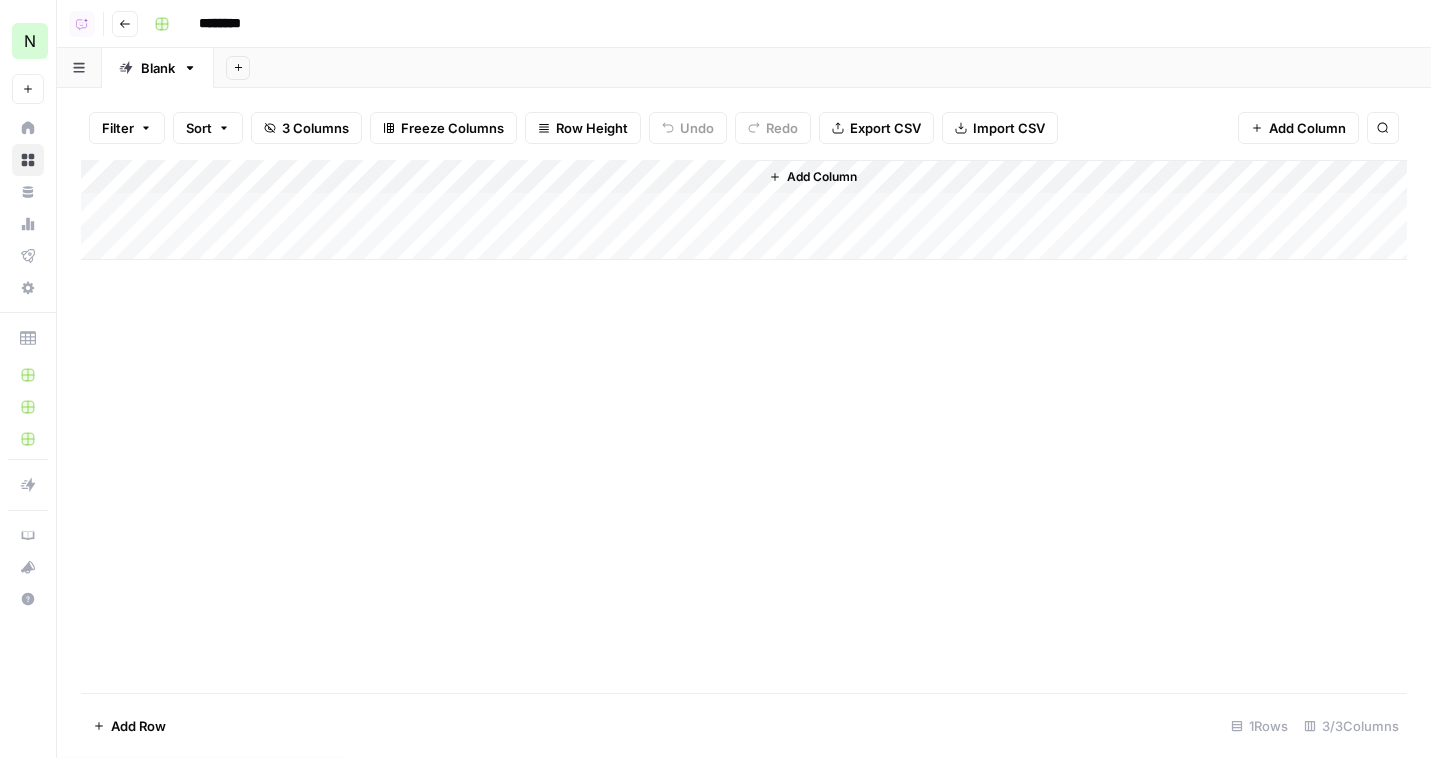 click 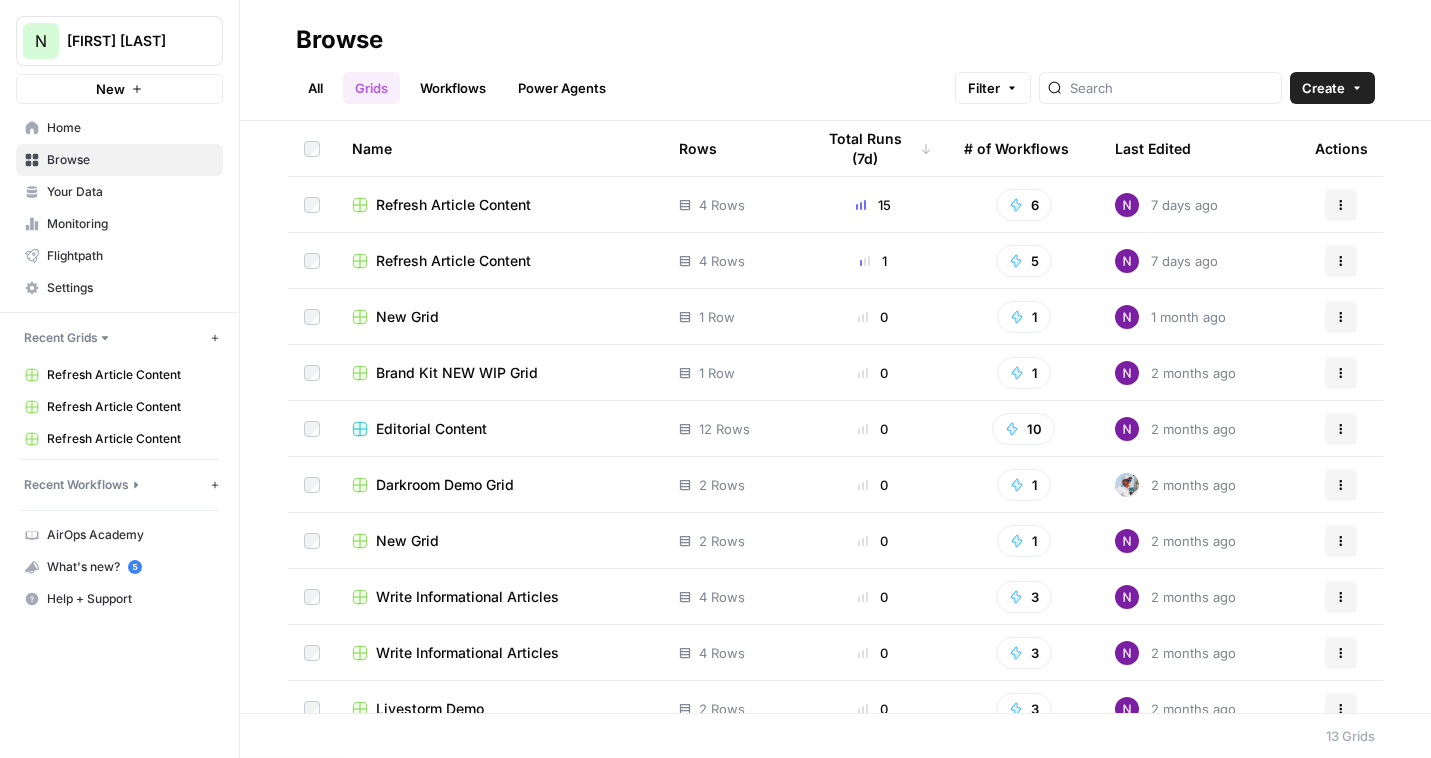 click on "Editorial Content" at bounding box center [431, 429] 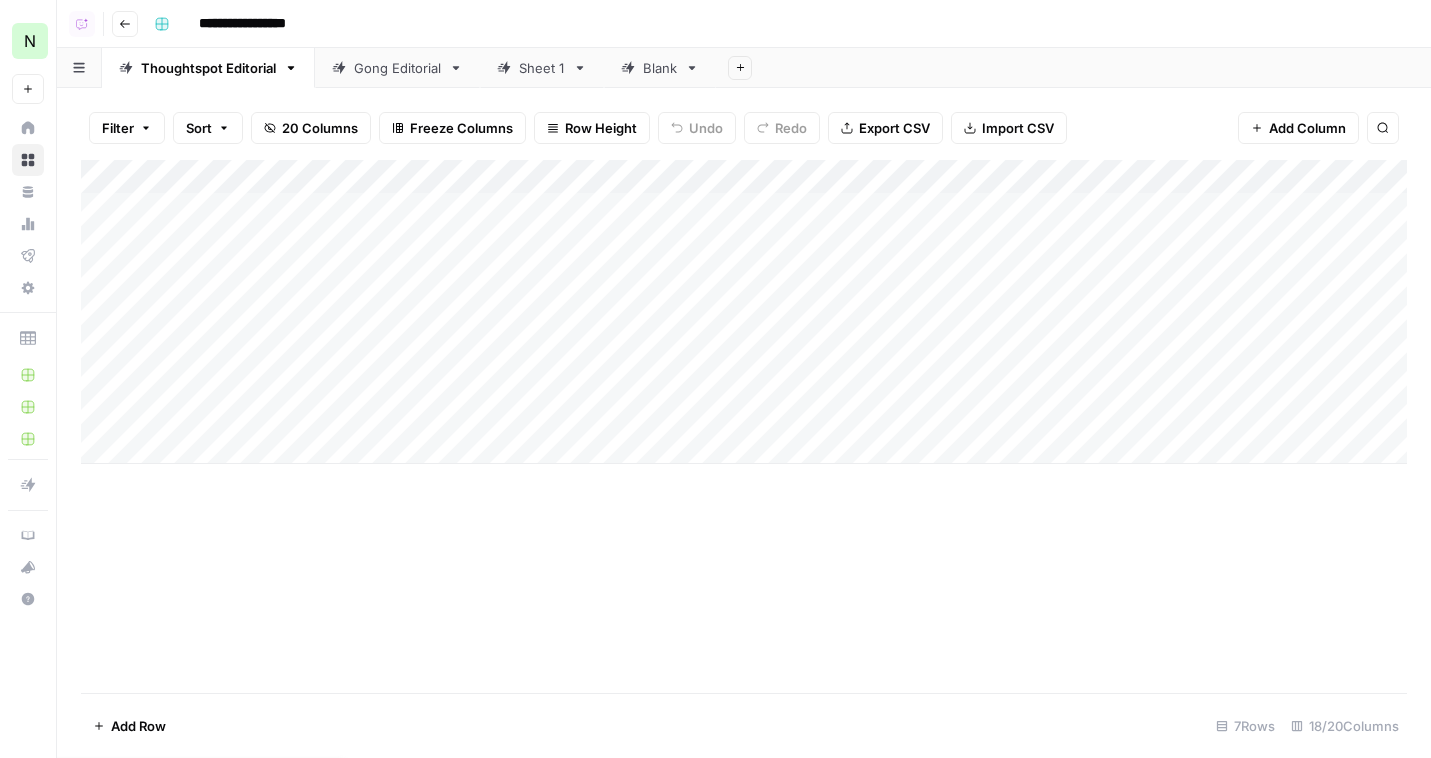 click on "Go back" at bounding box center (125, 24) 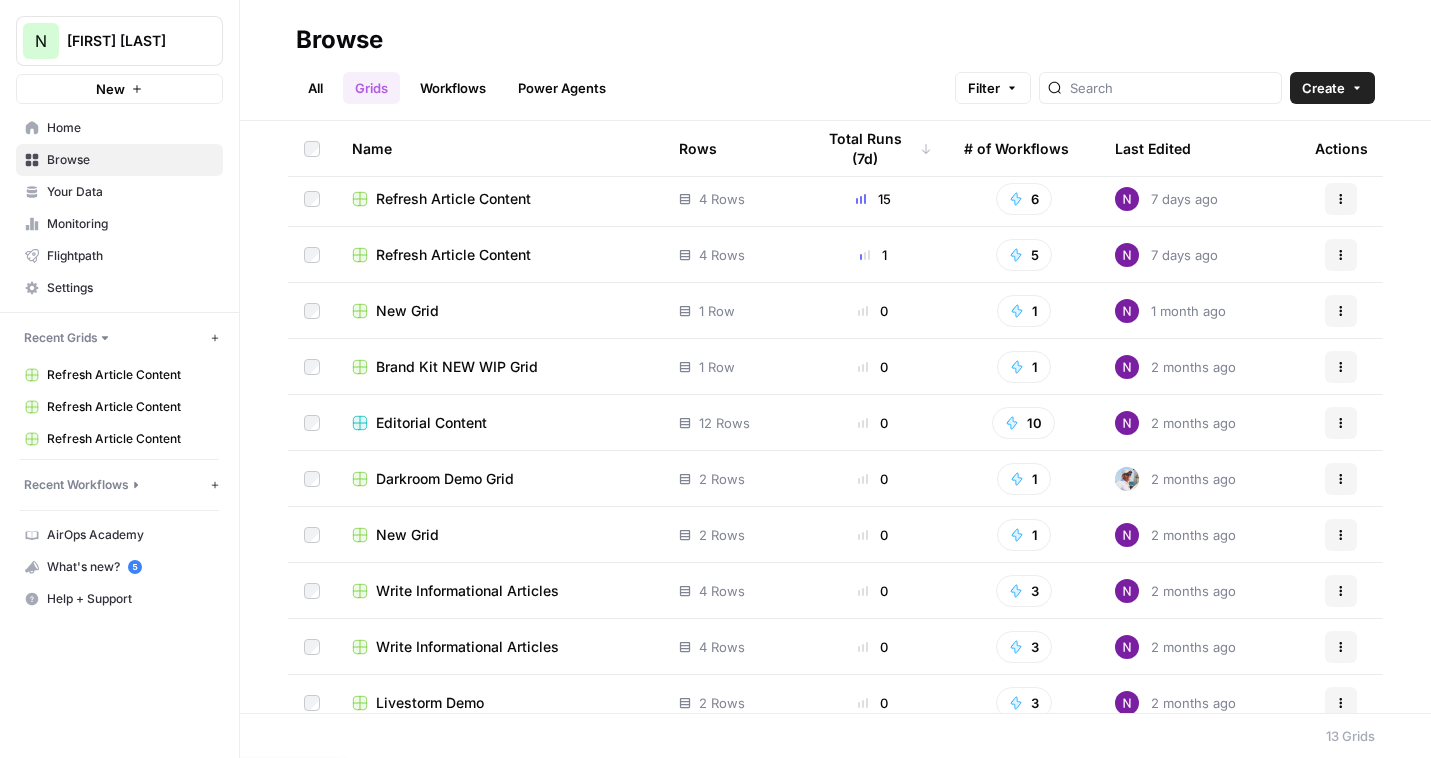 scroll, scrollTop: 0, scrollLeft: 0, axis: both 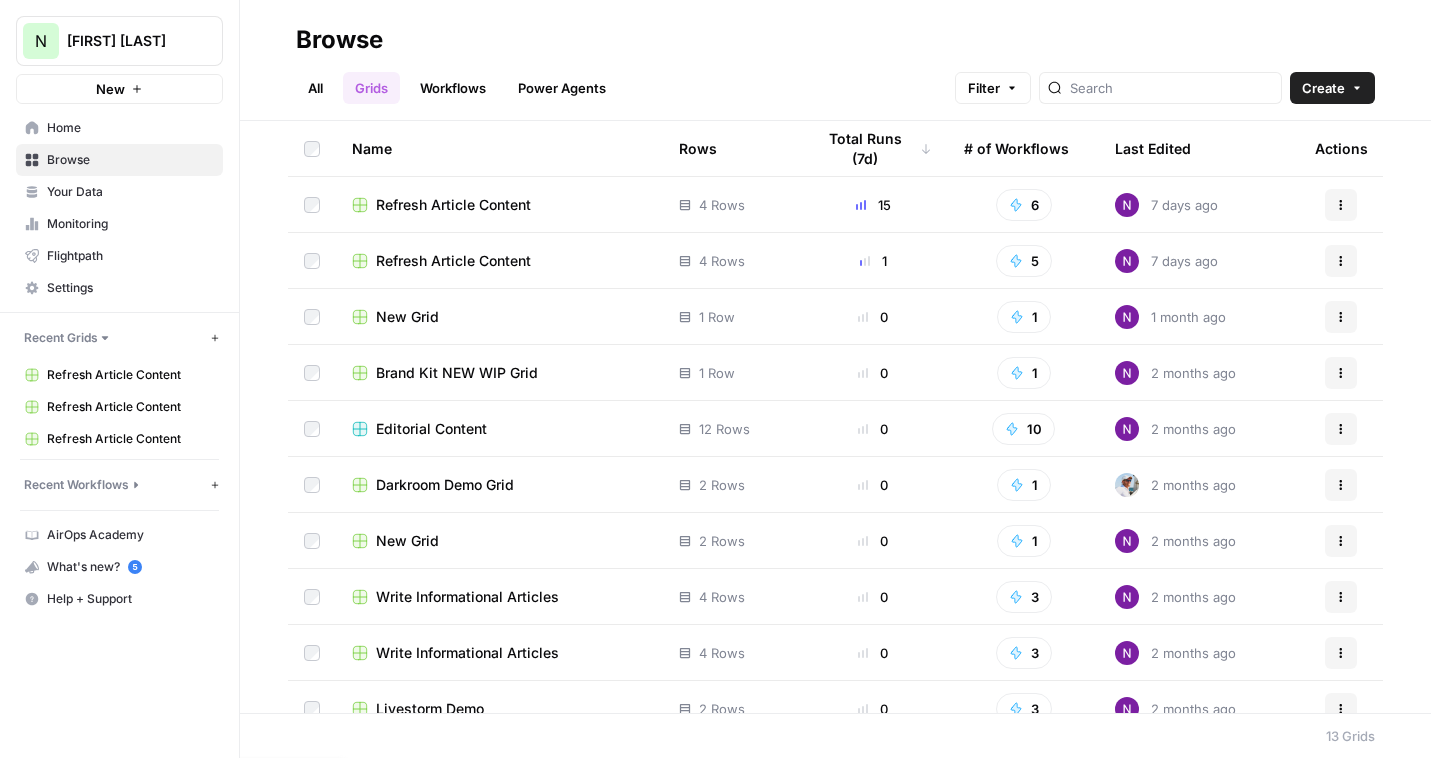 click on "New Grid" at bounding box center (407, 317) 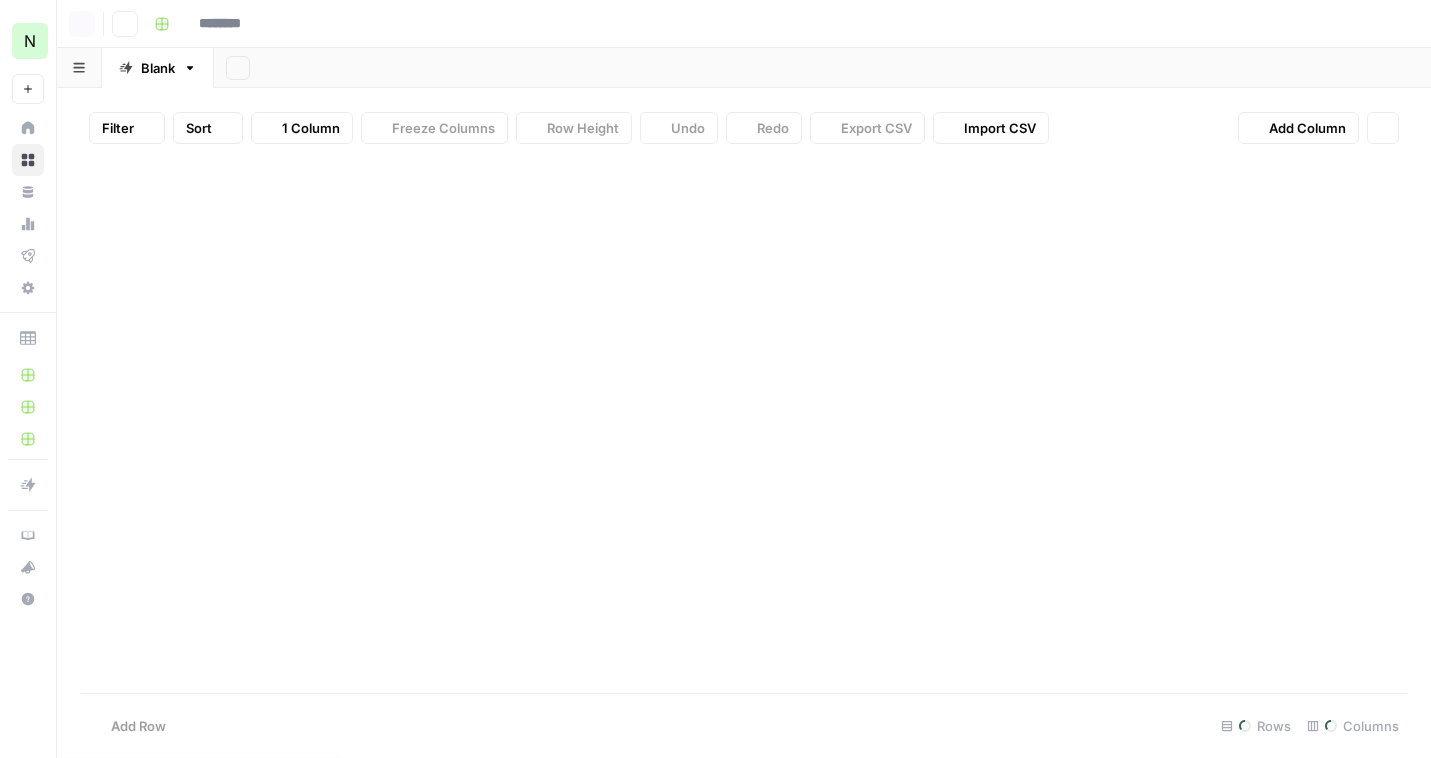 type on "********" 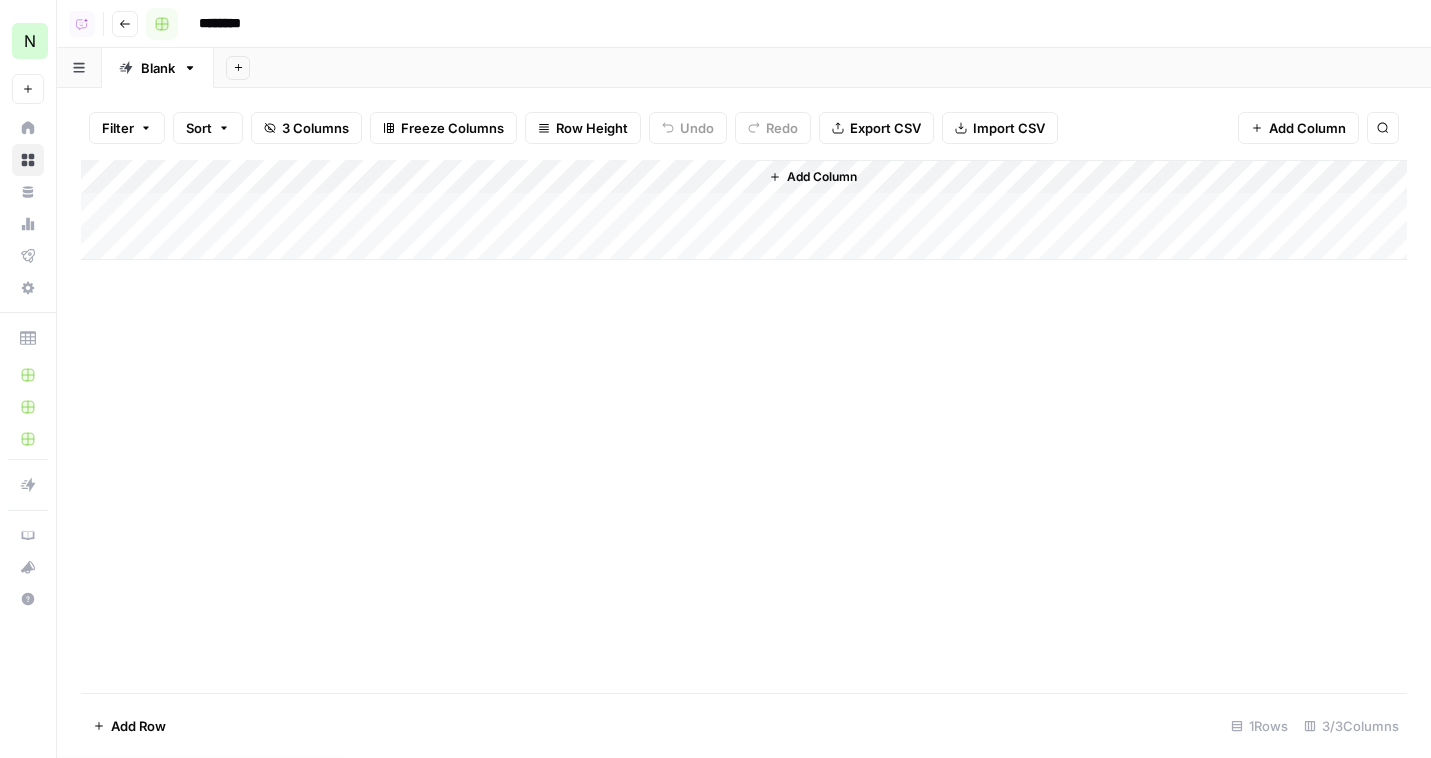 click on "Go back" at bounding box center (125, 24) 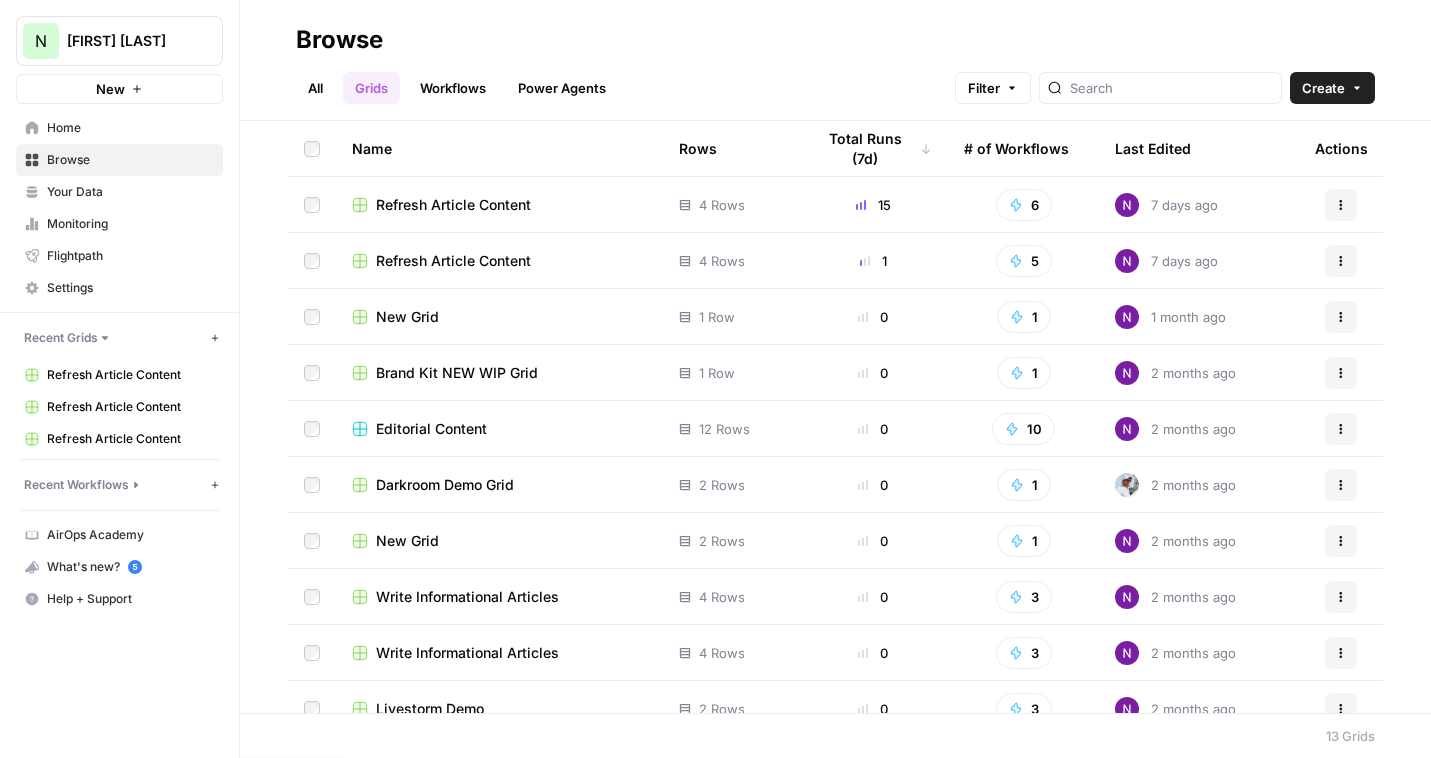 click on "Refresh Article Content" at bounding box center [499, 260] 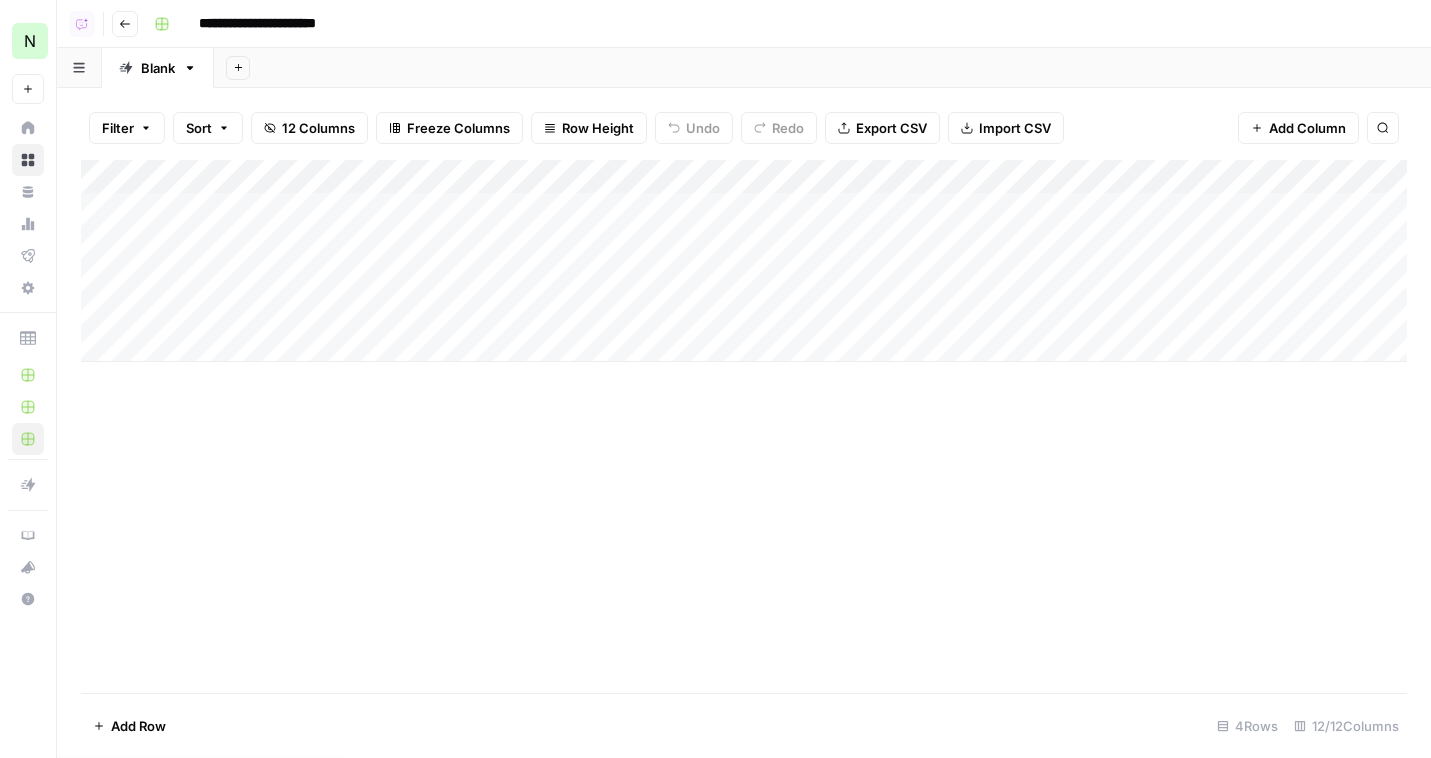 click on "Go back" at bounding box center [125, 24] 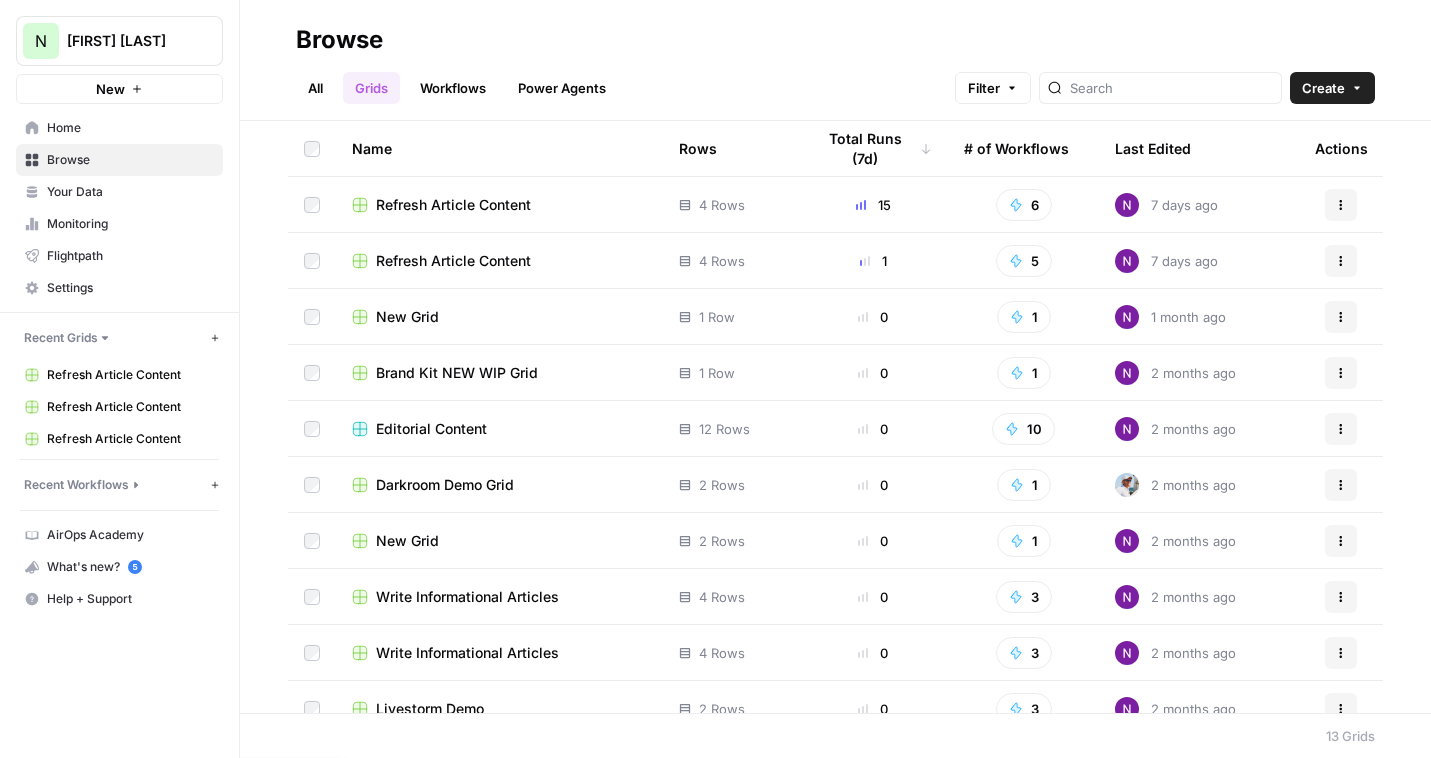 click on "Refresh Article Content" at bounding box center [453, 205] 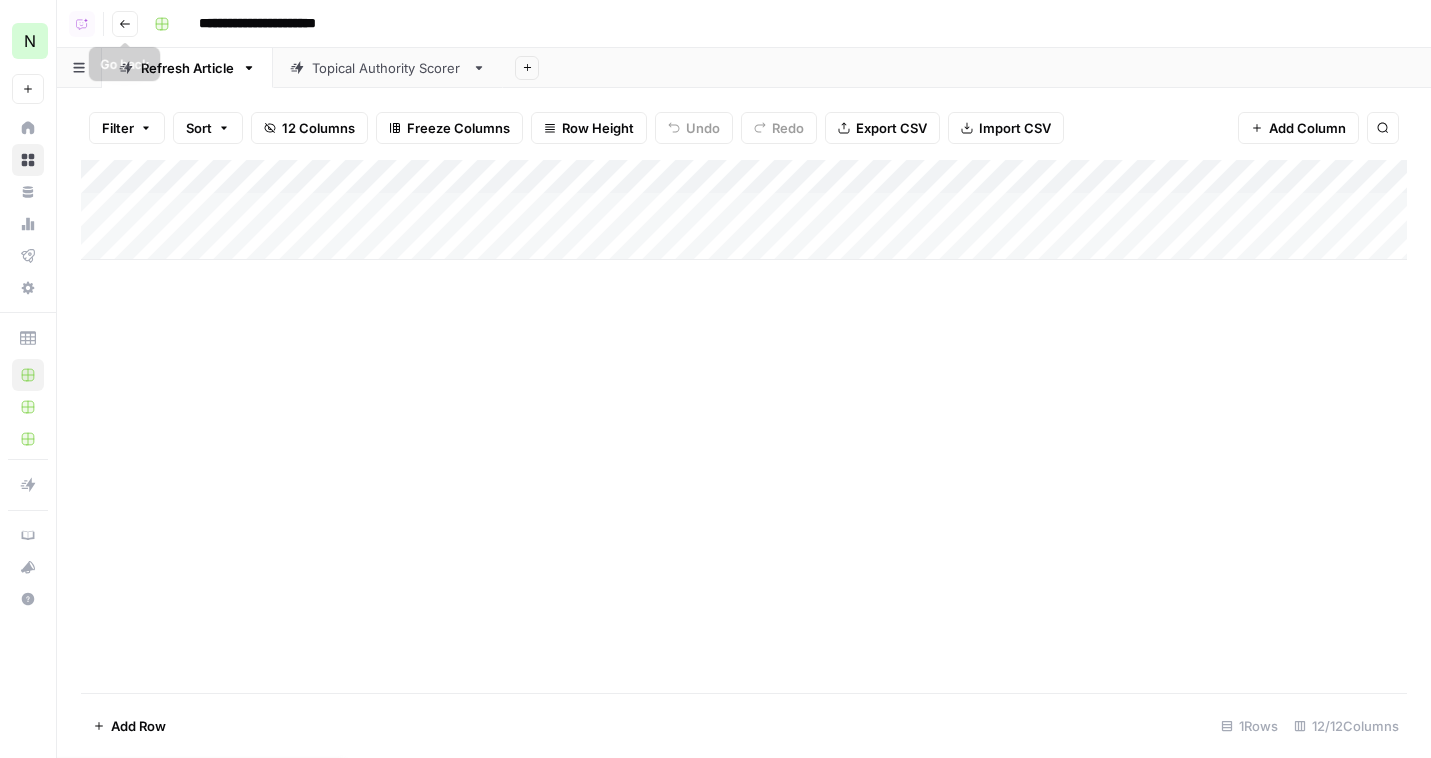 click 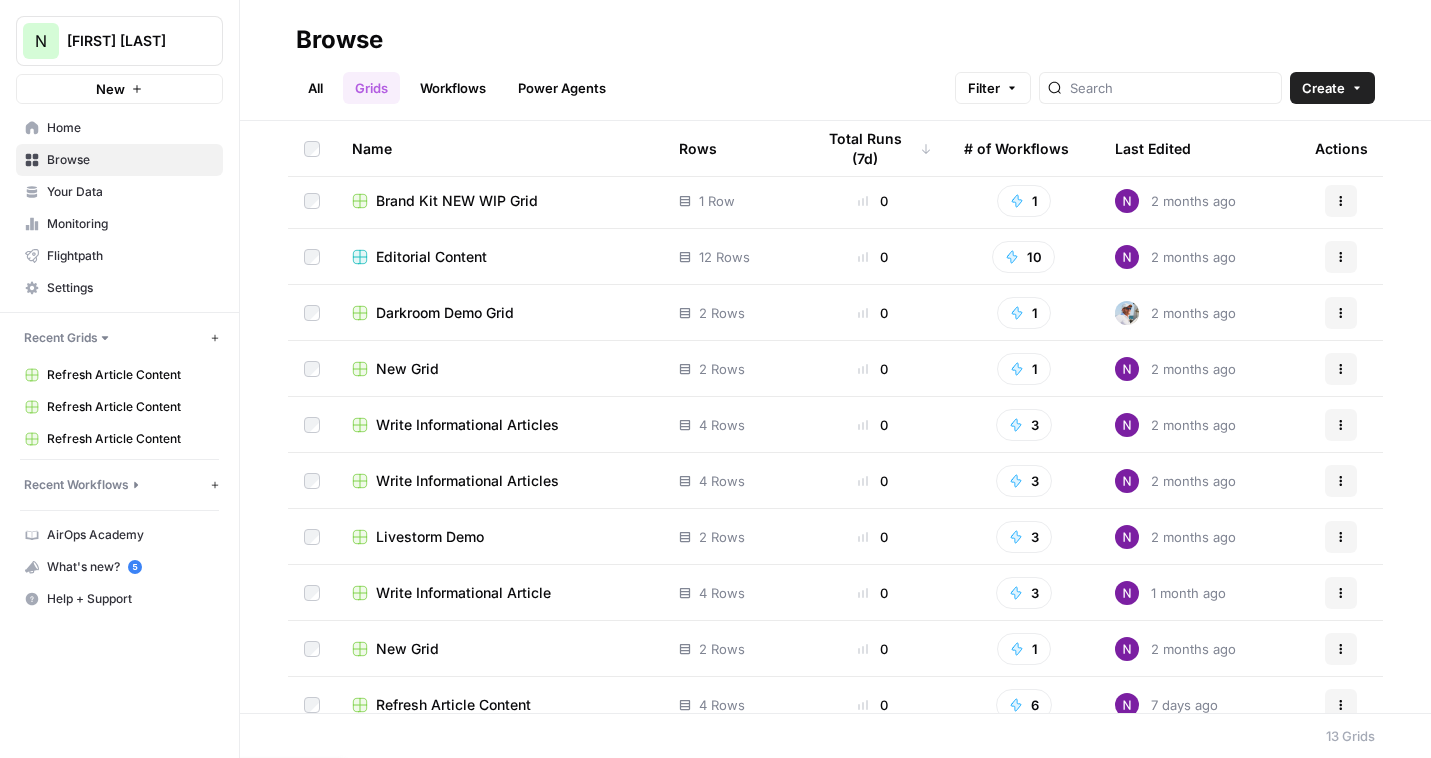 scroll, scrollTop: 192, scrollLeft: 0, axis: vertical 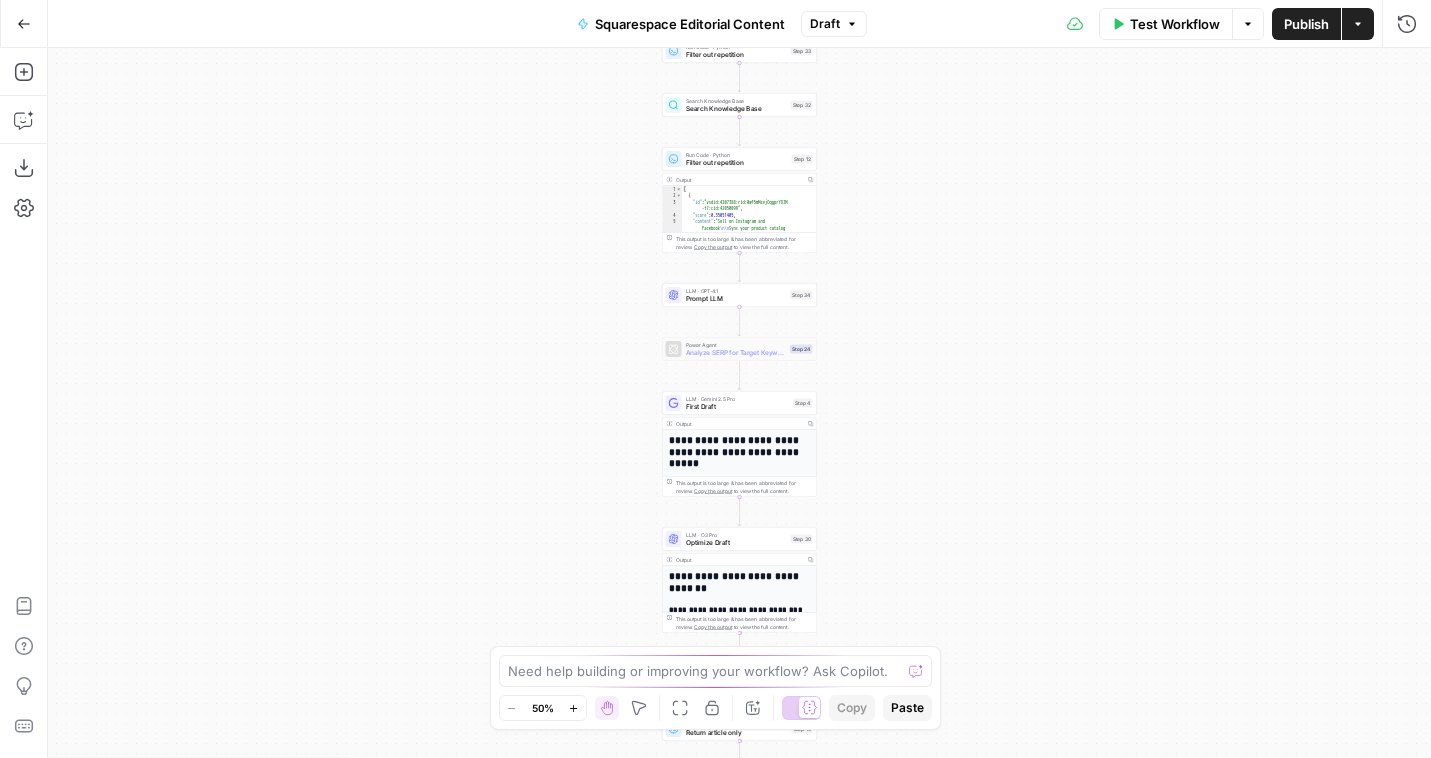 click on "Go Back" at bounding box center [24, 24] 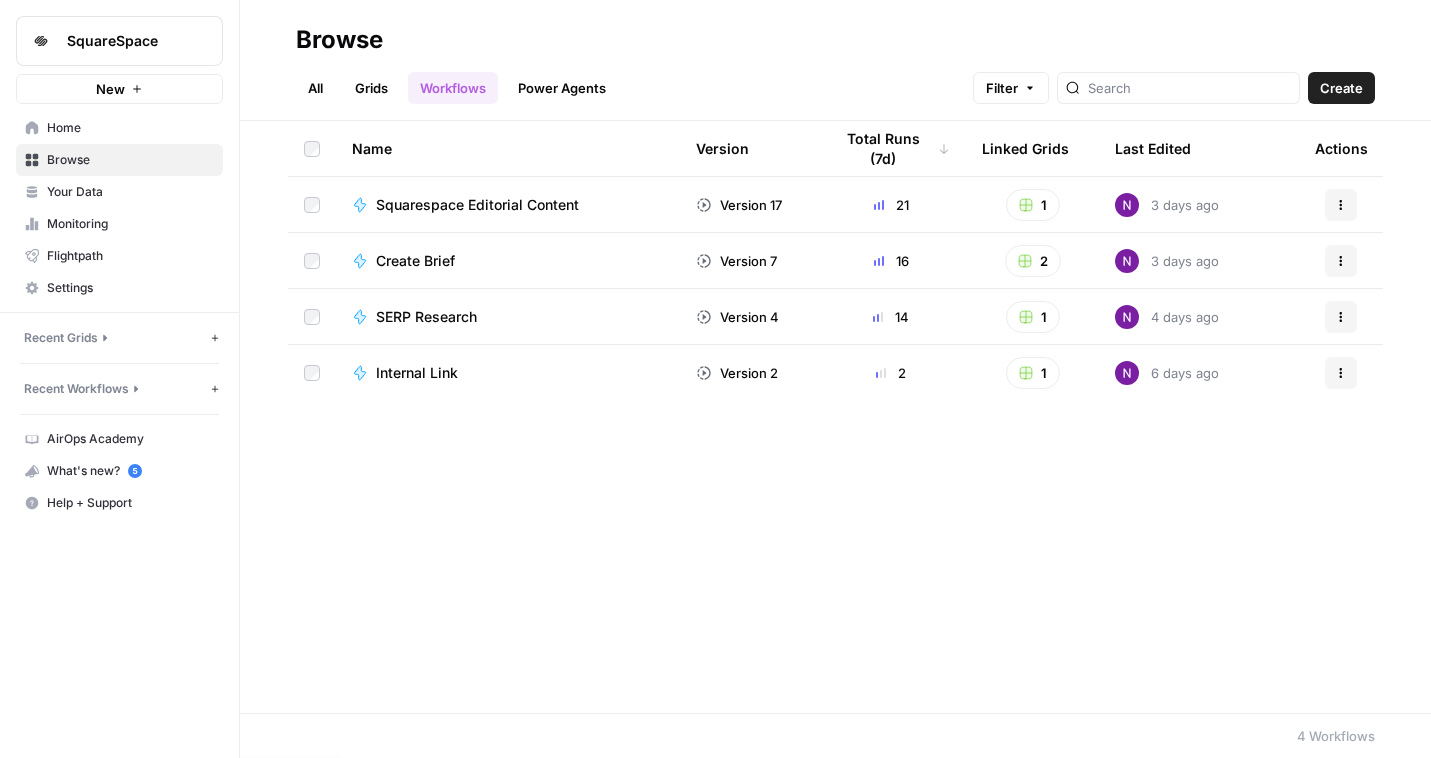 click on "Grids" at bounding box center [371, 88] 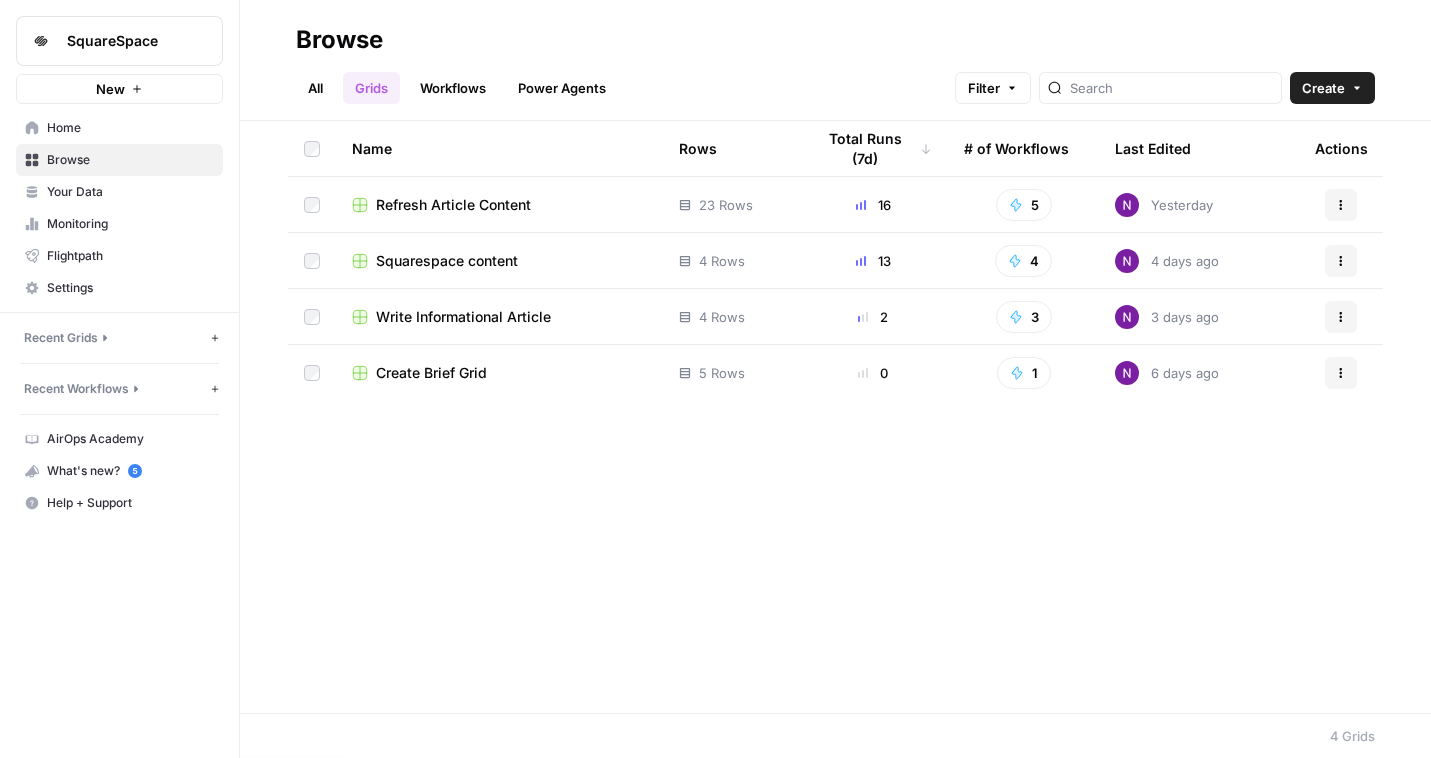 click on "Squarespace content" at bounding box center (447, 261) 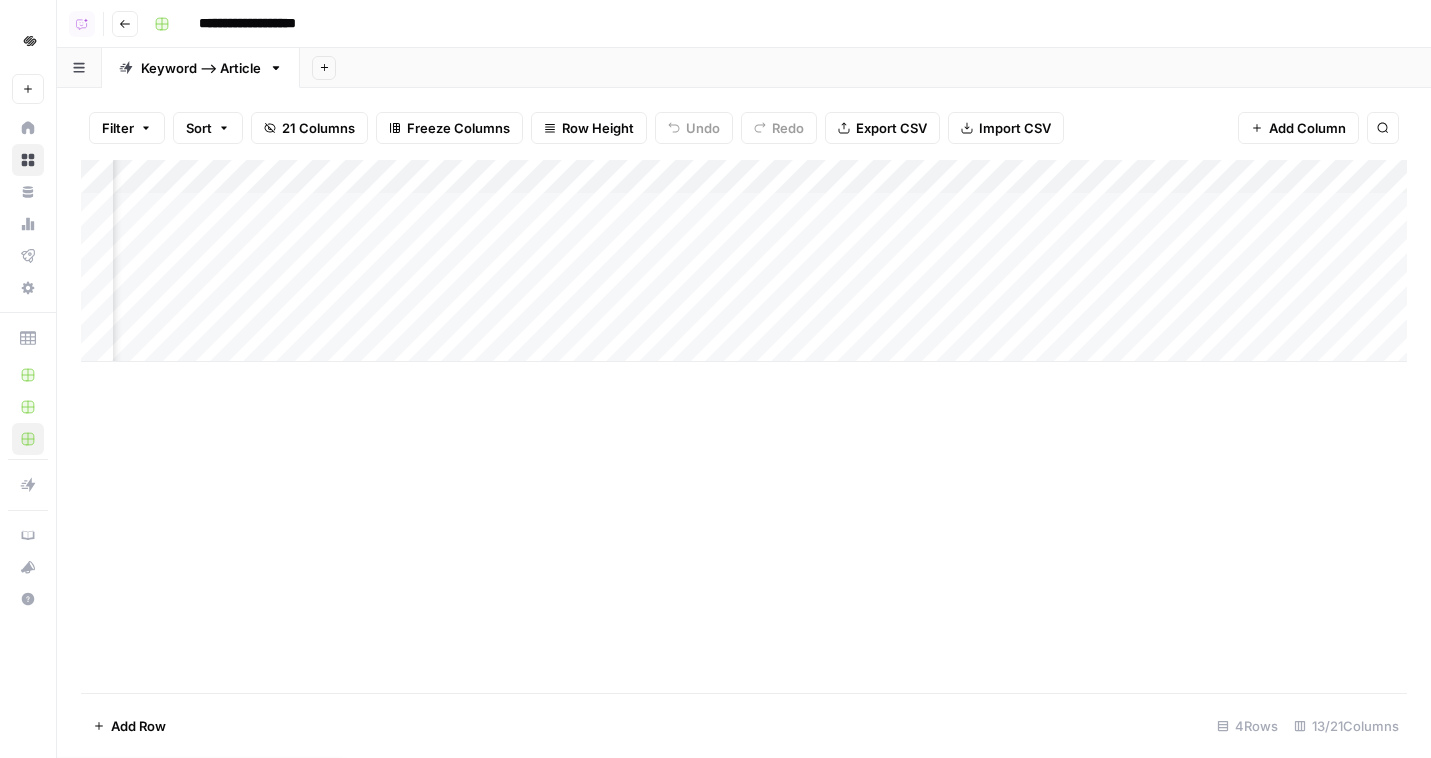 scroll, scrollTop: 0, scrollLeft: 986, axis: horizontal 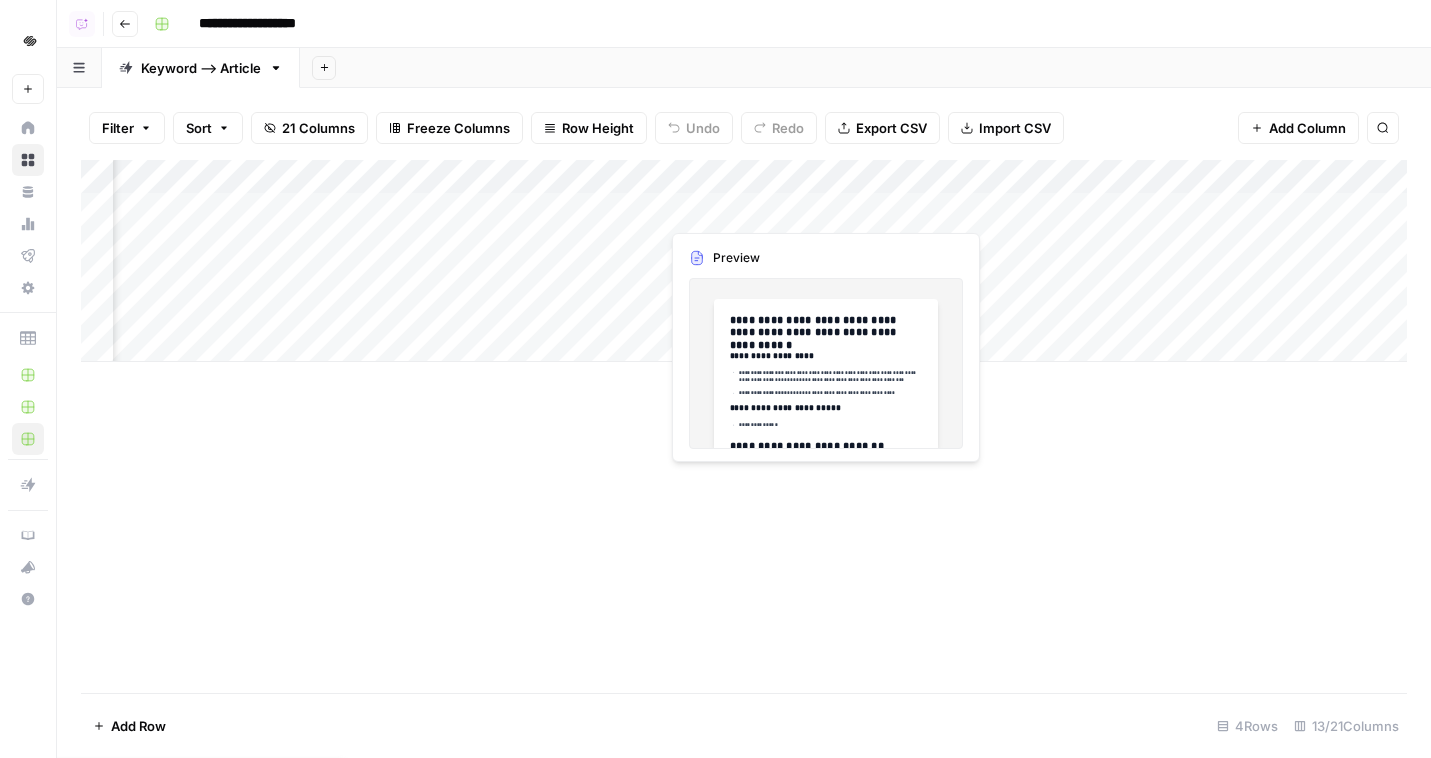 click on "Add Column" at bounding box center (744, 261) 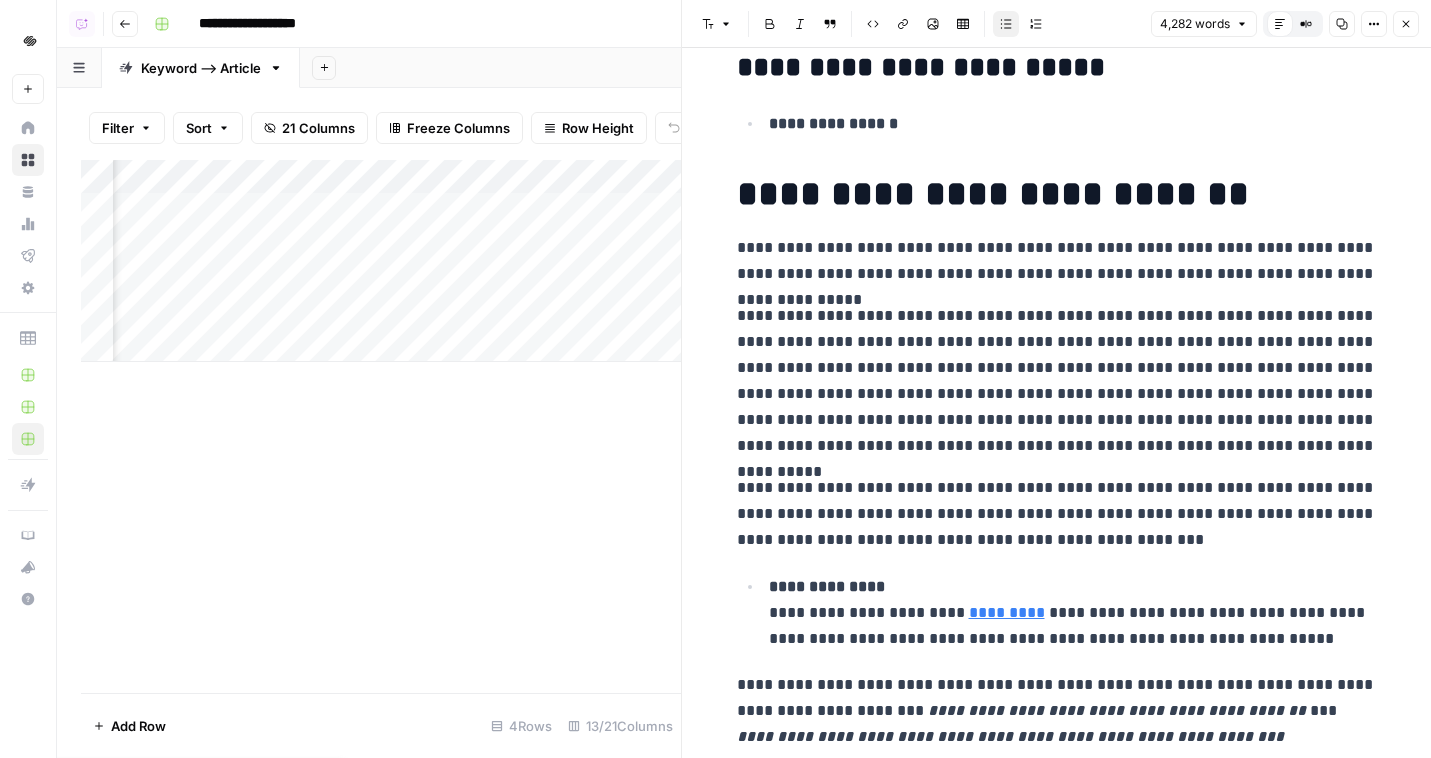 scroll, scrollTop: 389, scrollLeft: 0, axis: vertical 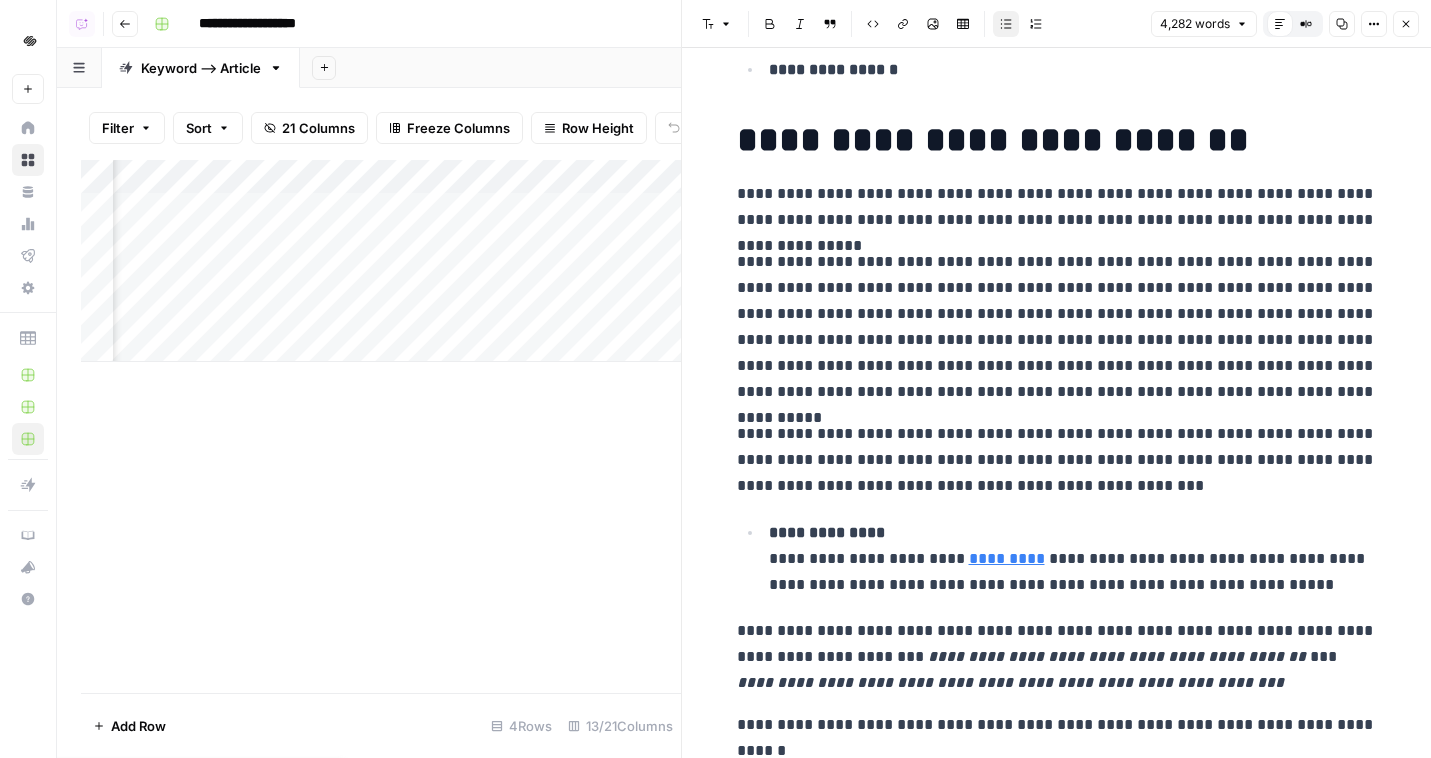 click 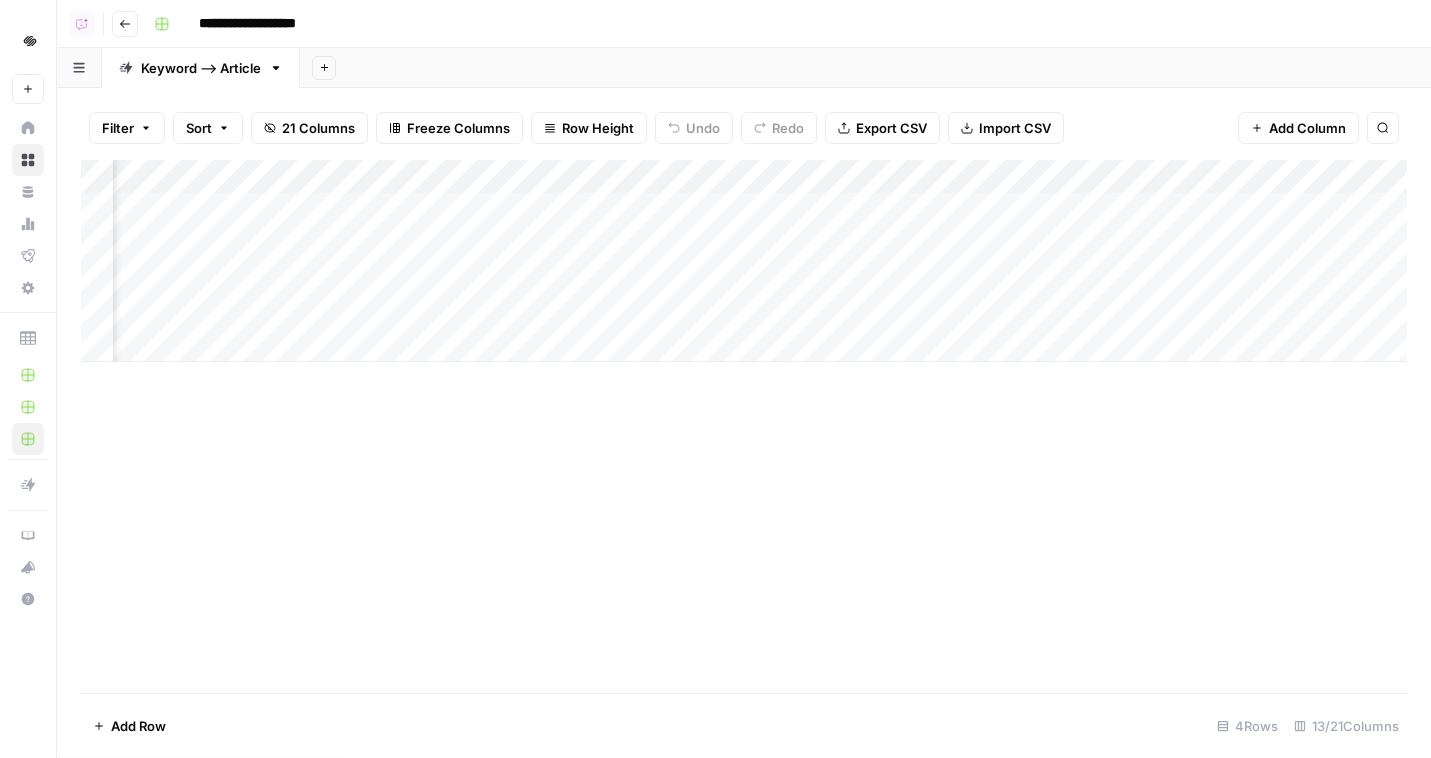 scroll, scrollTop: 0, scrollLeft: 1131, axis: horizontal 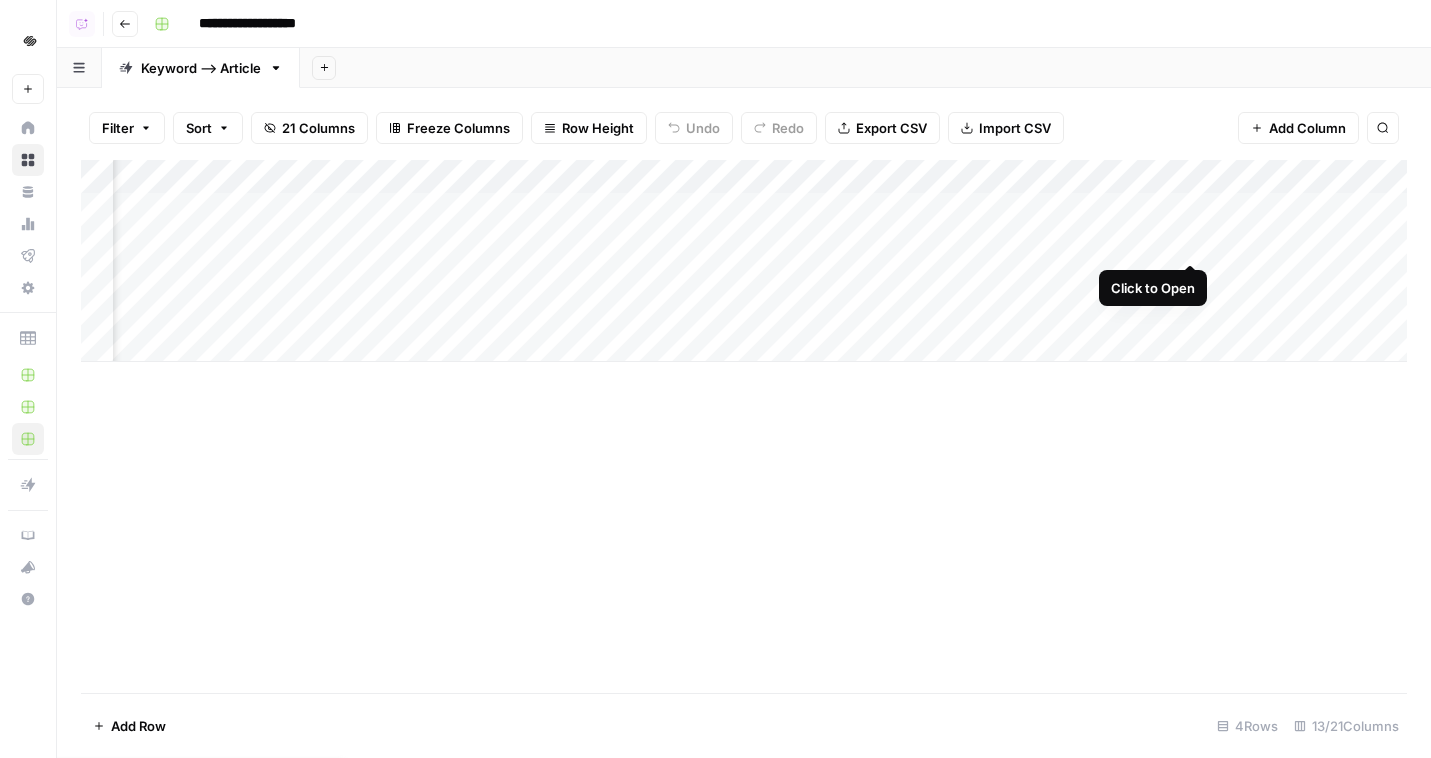 click on "Add Column" at bounding box center (744, 261) 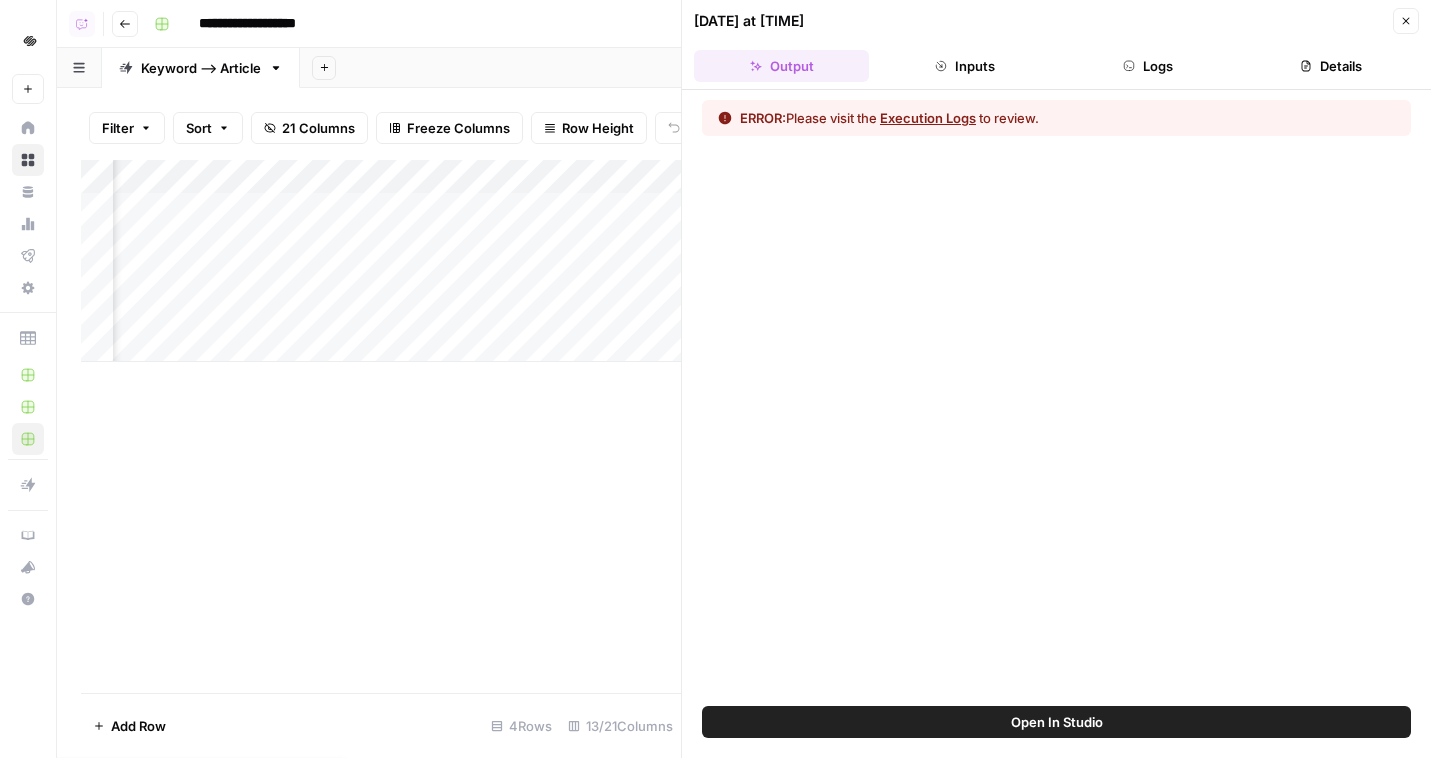 click on "Logs" at bounding box center [1148, 66] 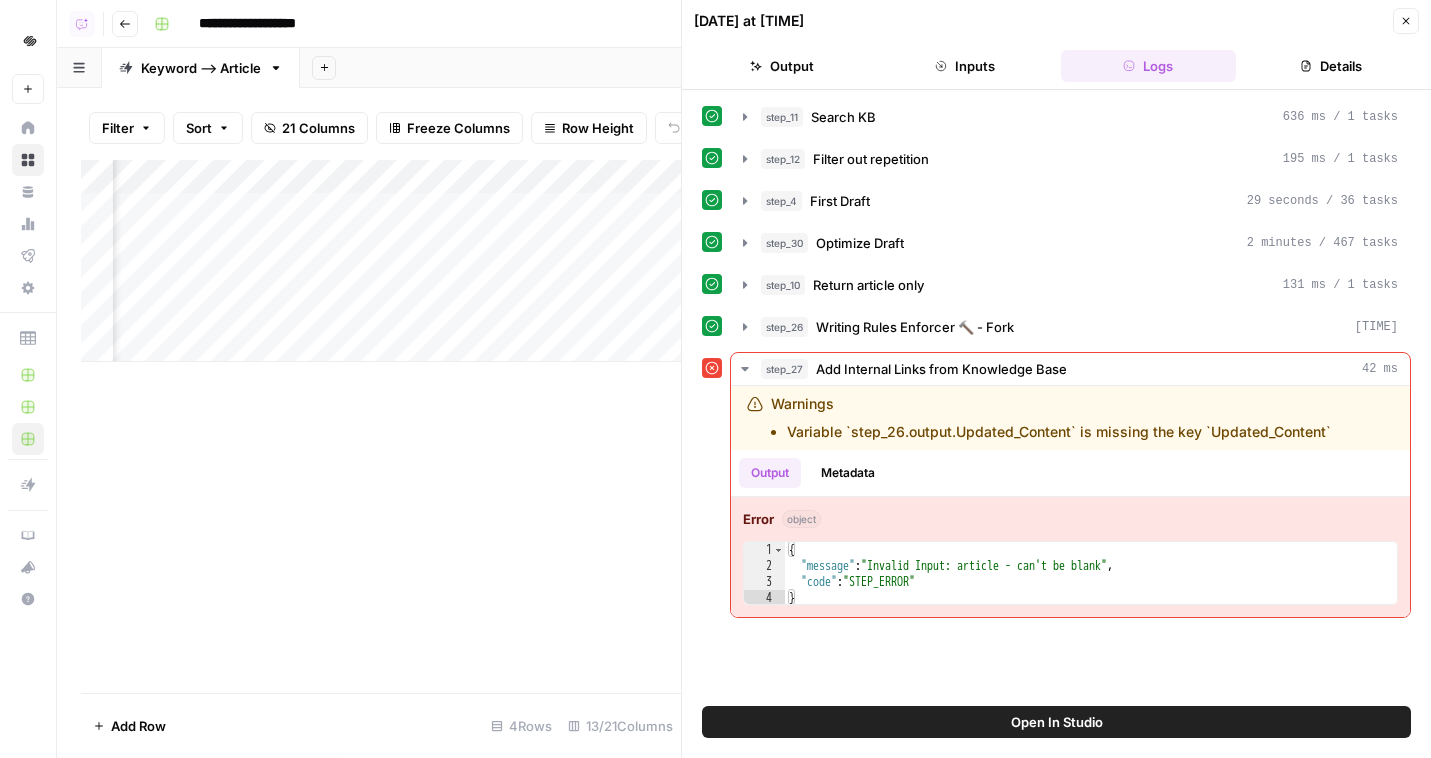 click on "Close" at bounding box center (1406, 21) 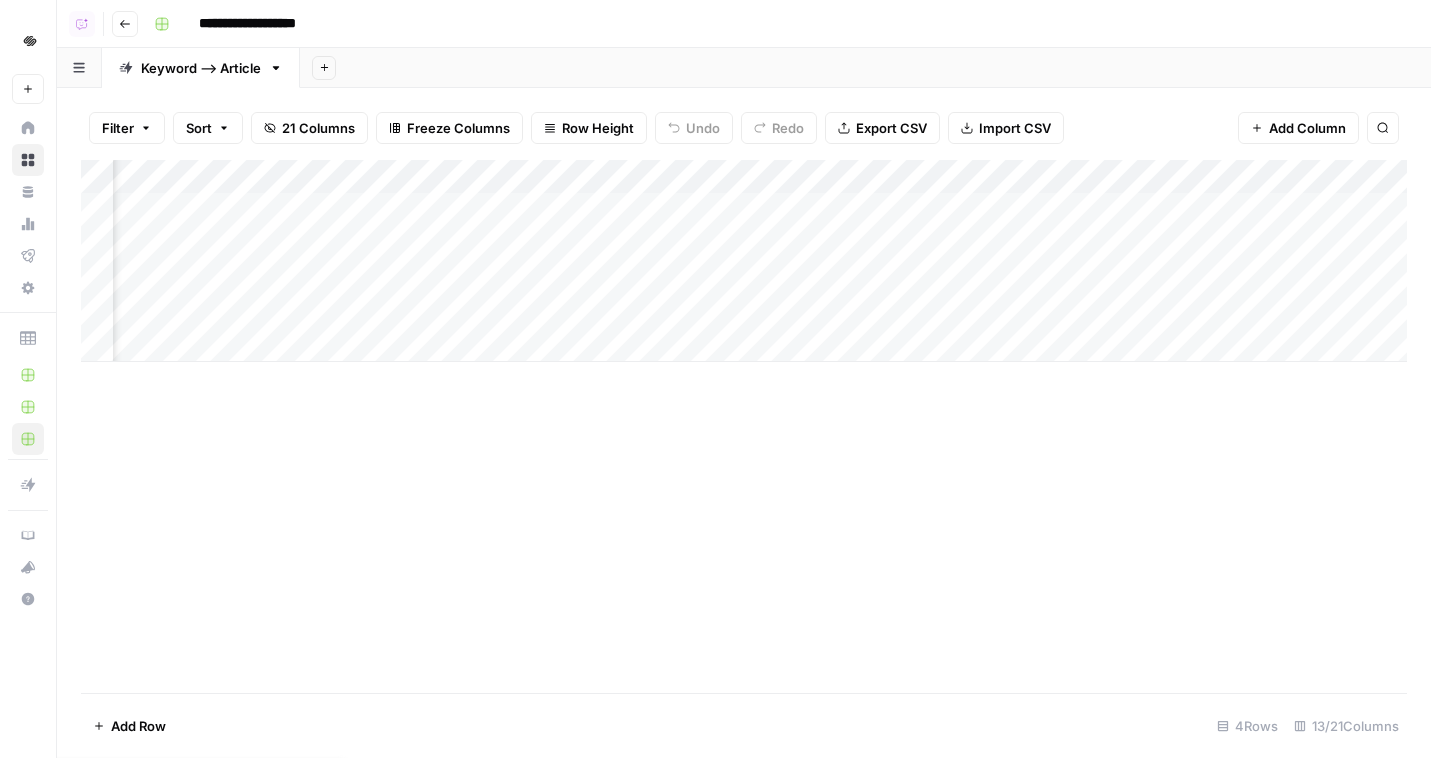 scroll, scrollTop: 0, scrollLeft: 145, axis: horizontal 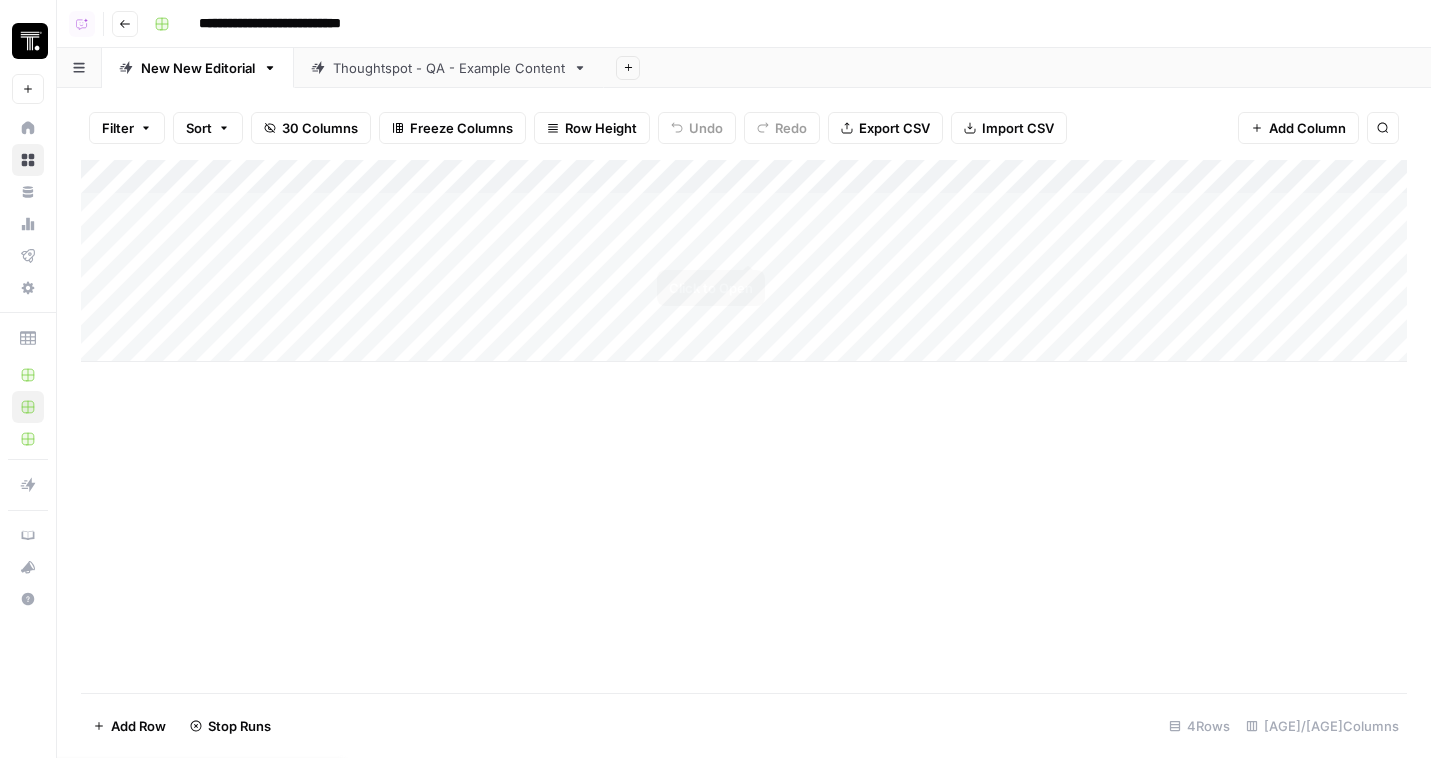 click on "Add Column" at bounding box center [744, 261] 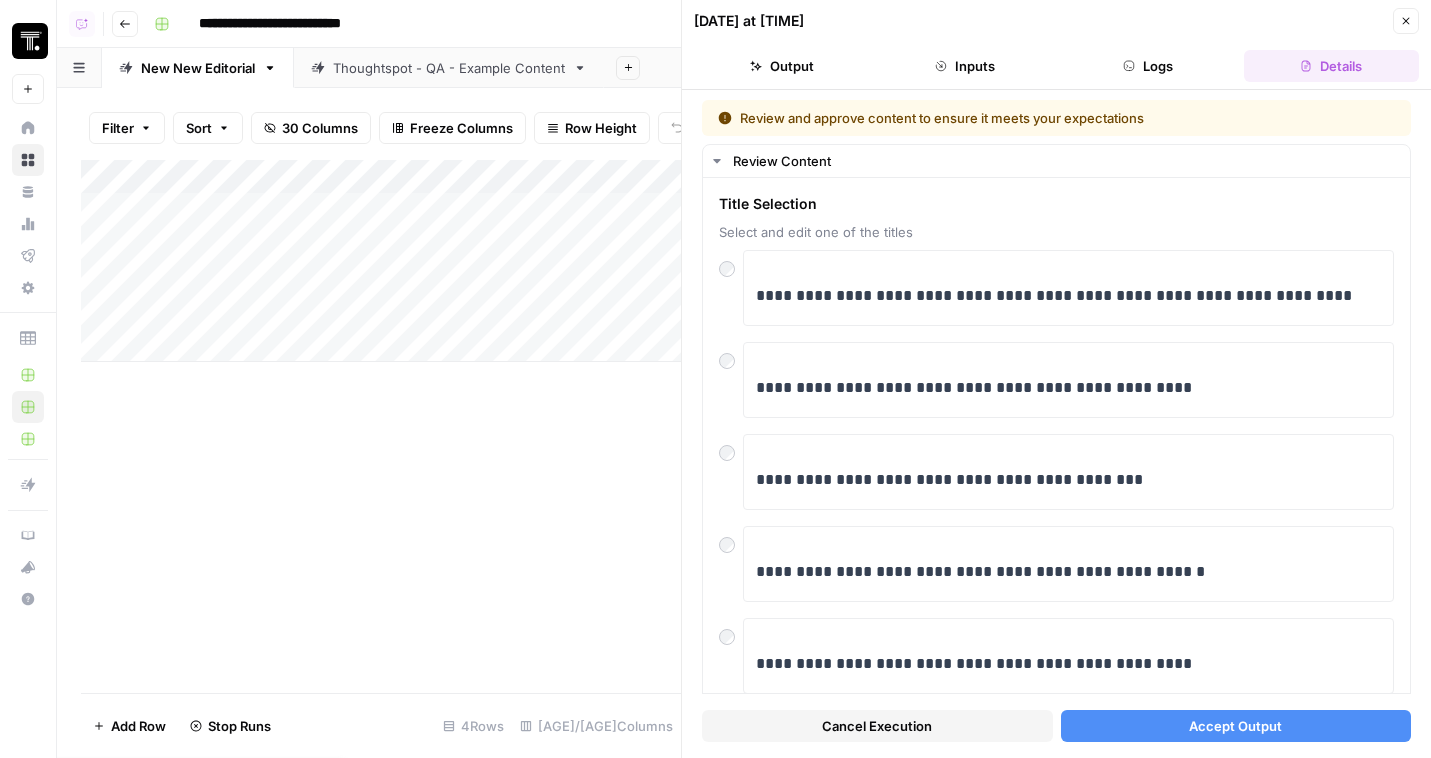 click 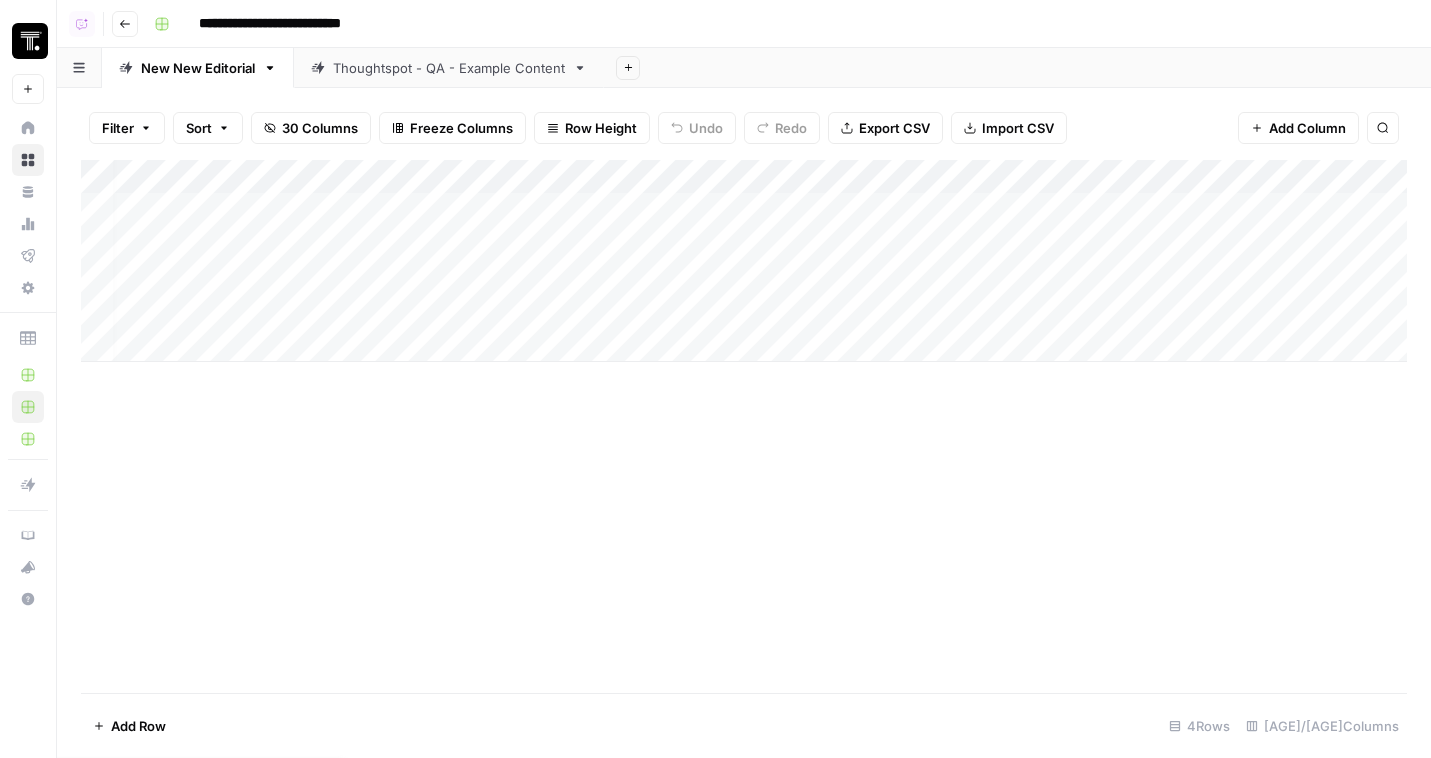 scroll, scrollTop: 0, scrollLeft: 0, axis: both 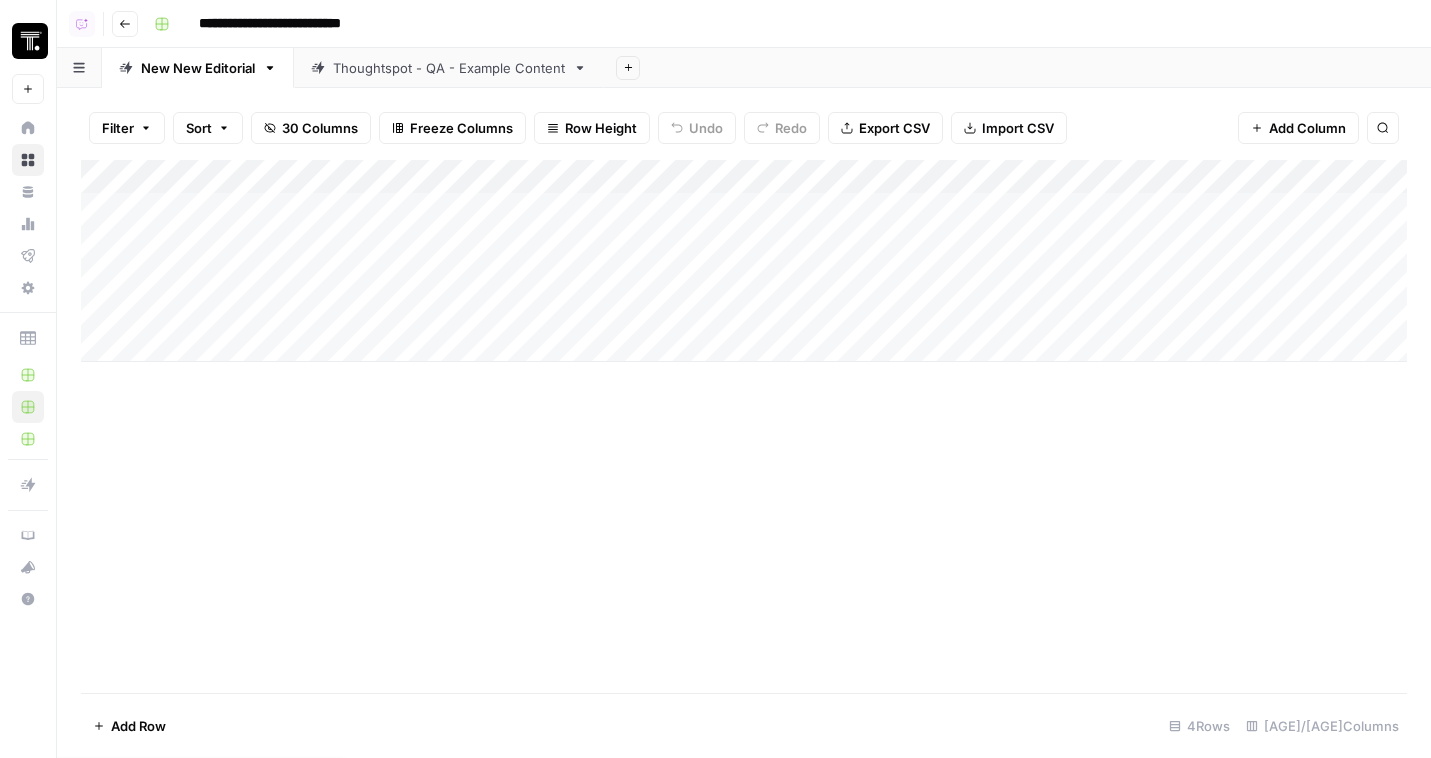 click on "Add Column" at bounding box center (744, 261) 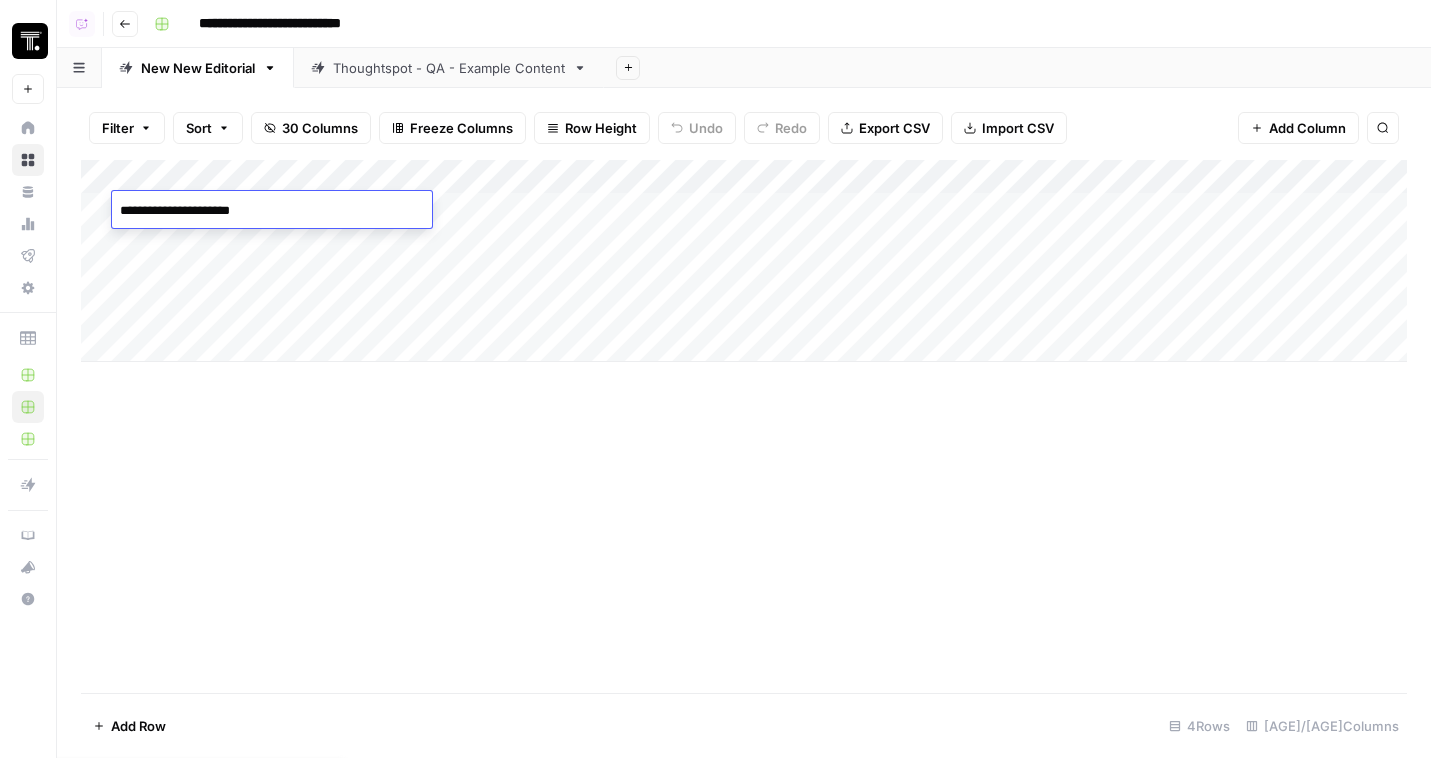 click on "Filter Sort 30 Columns Freeze Columns Row Height Undo Redo Export CSV Import CSV Add Column Search Add Column Add Row 4  Rows 18/30  Columns" at bounding box center [744, 423] 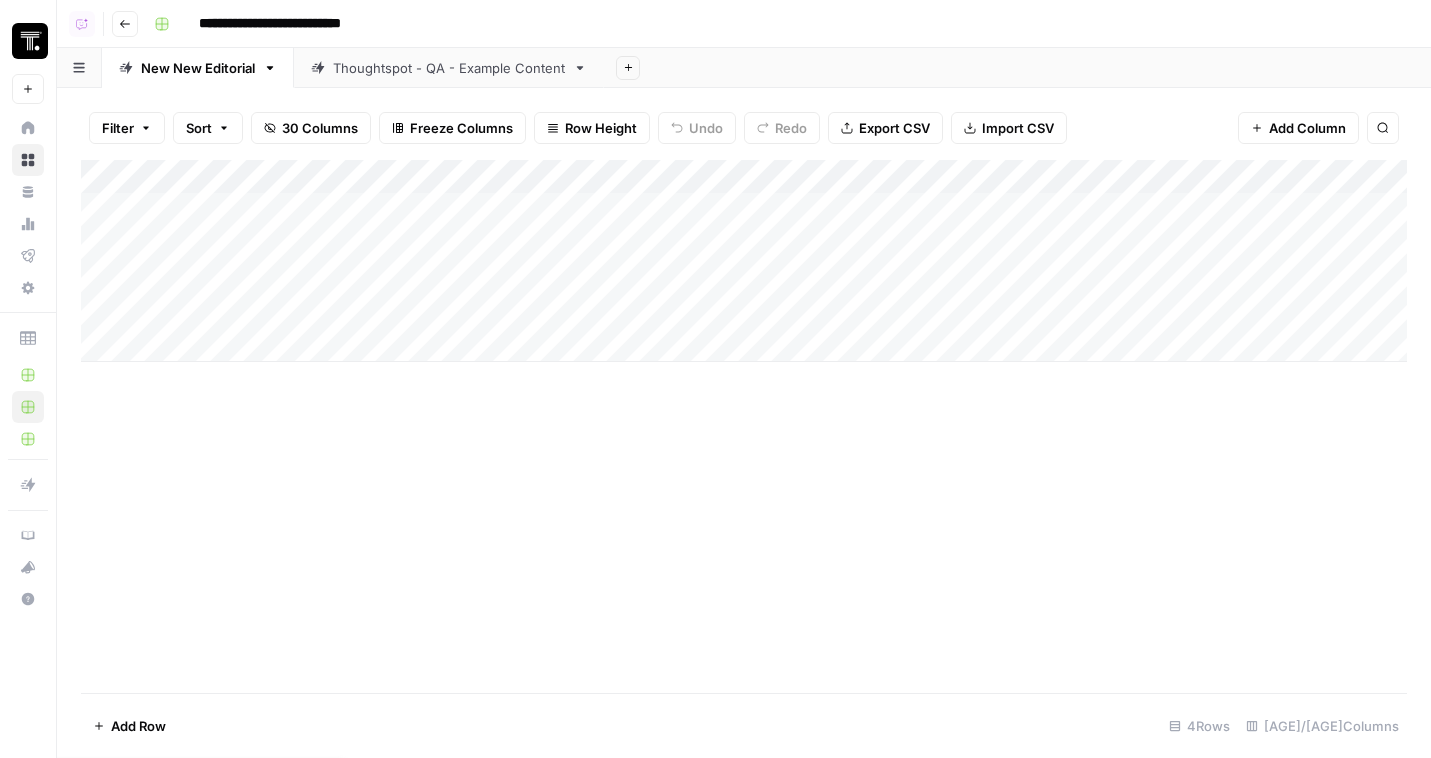 click on "Add Column" at bounding box center [744, 261] 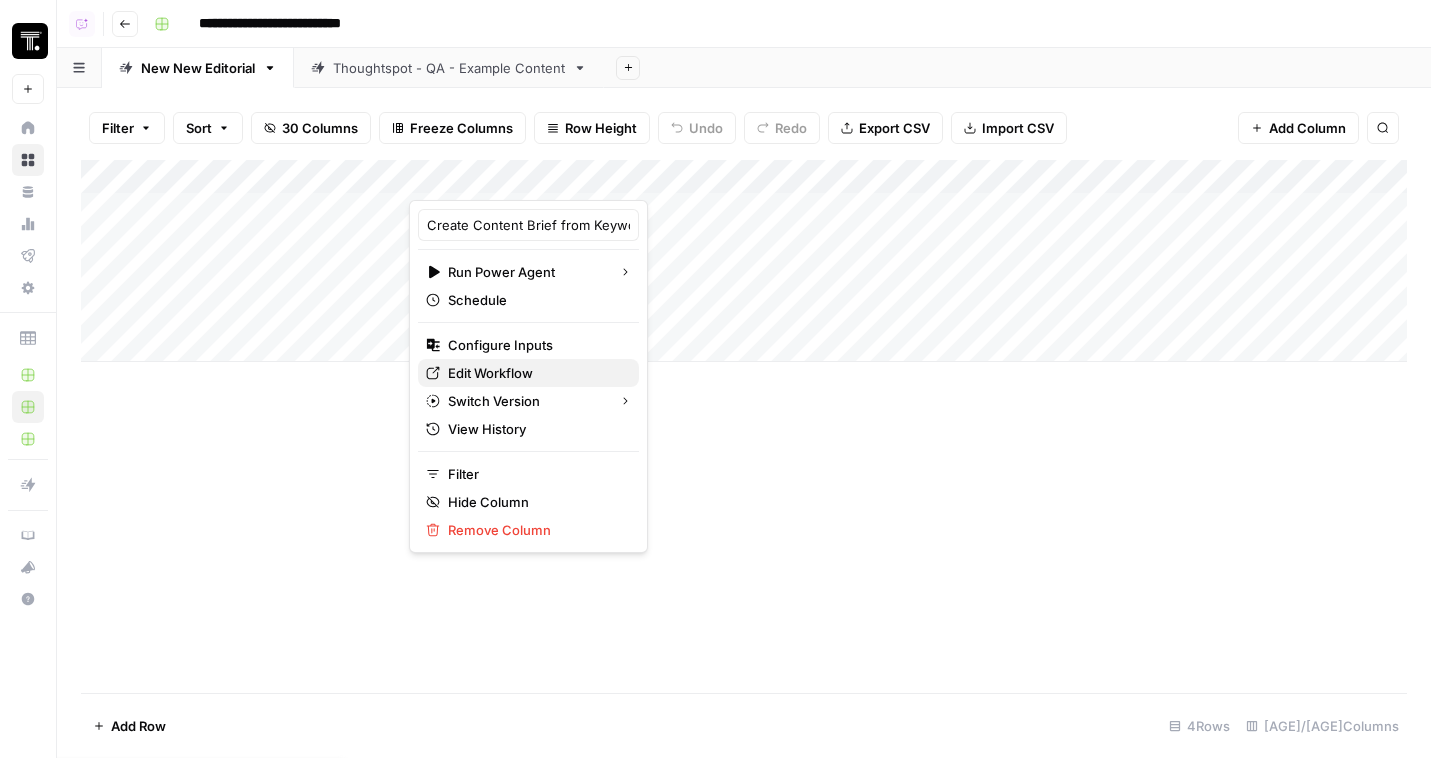 click on "Edit Workflow" at bounding box center [535, 373] 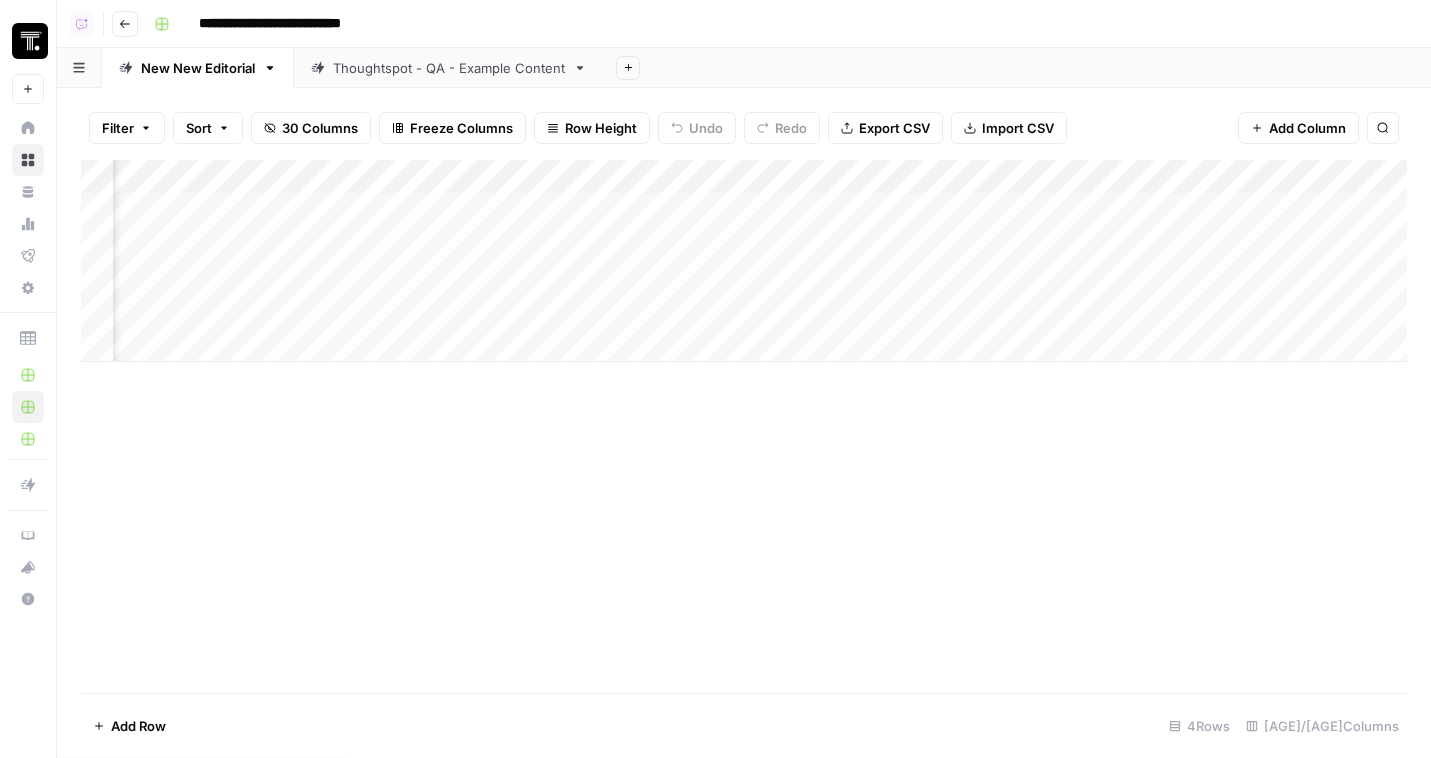 scroll, scrollTop: 0, scrollLeft: 376, axis: horizontal 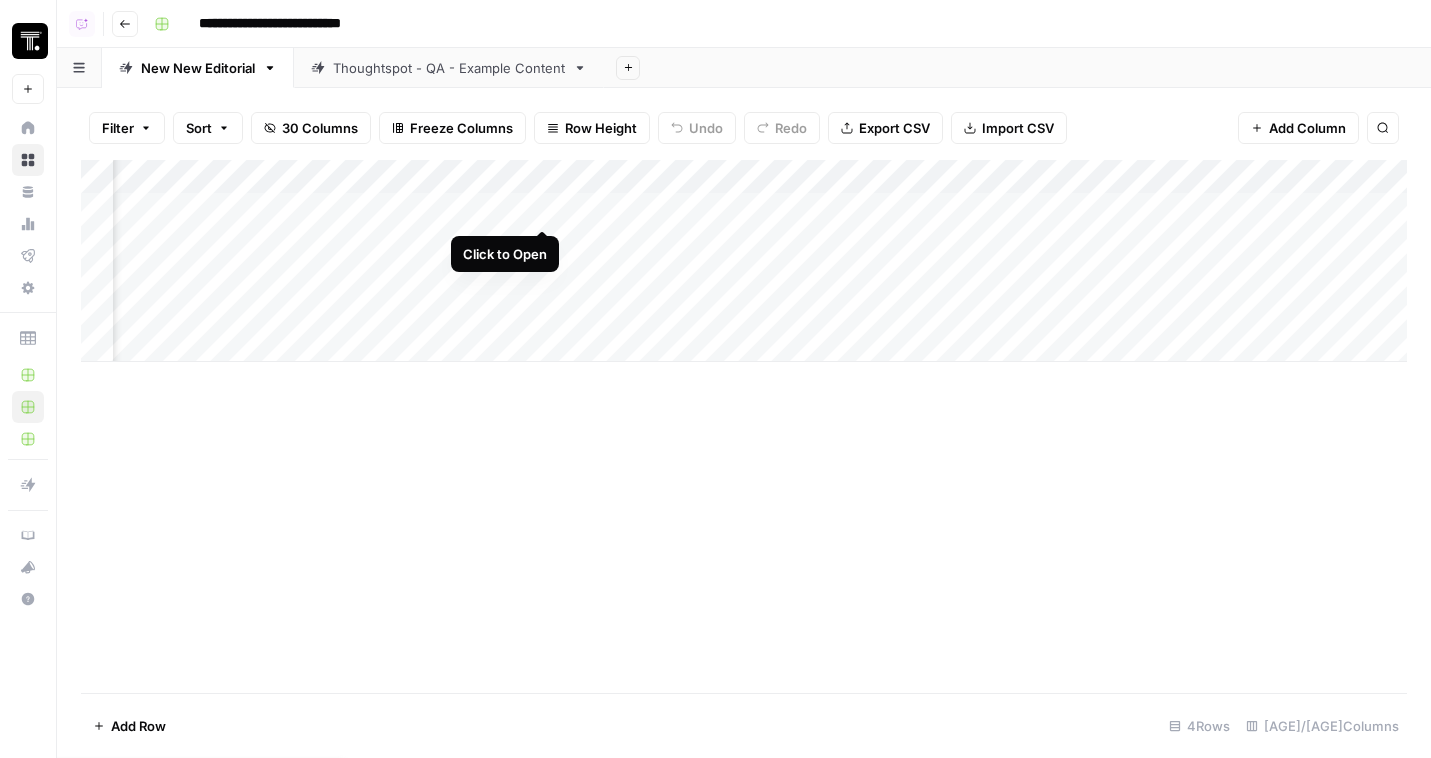 click on "Add Column" at bounding box center [744, 261] 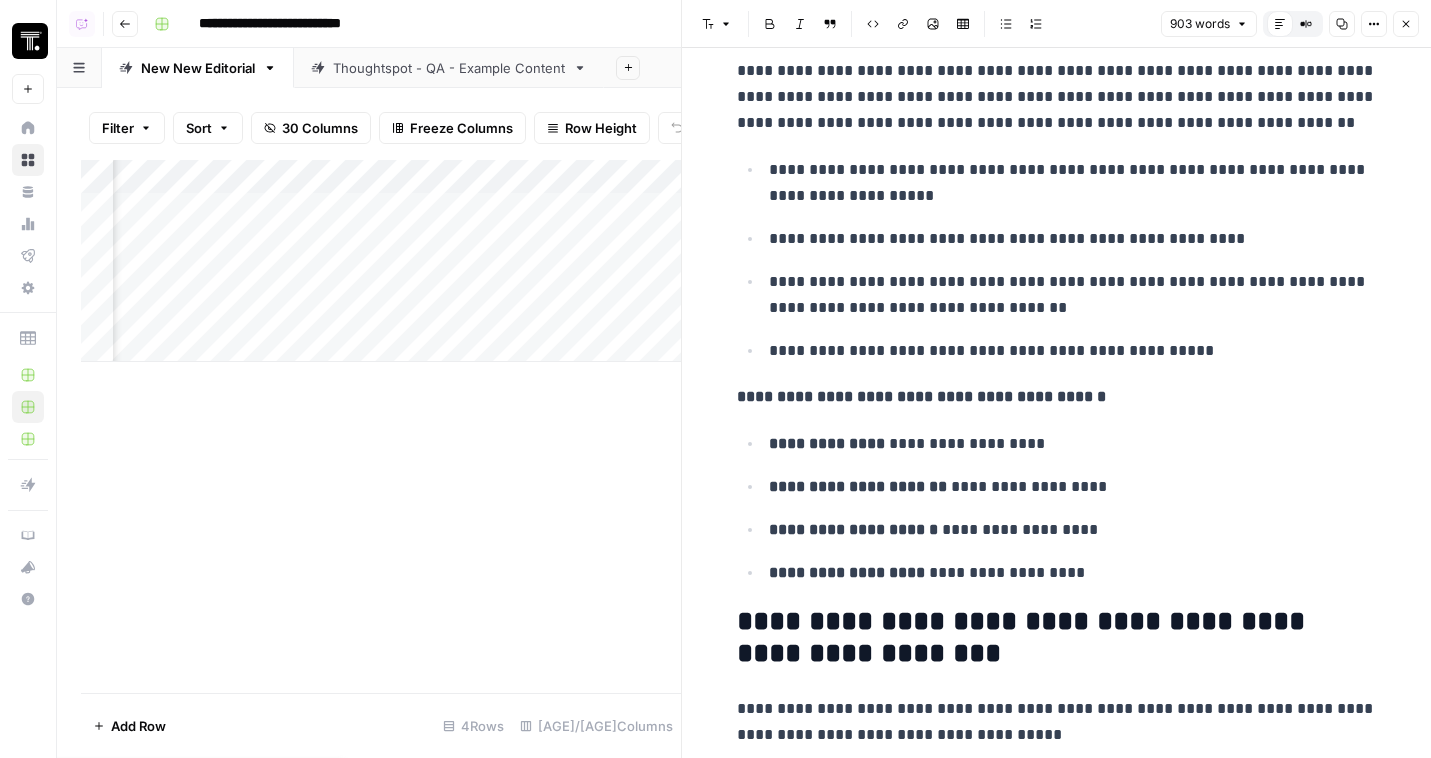 scroll, scrollTop: 1812, scrollLeft: 0, axis: vertical 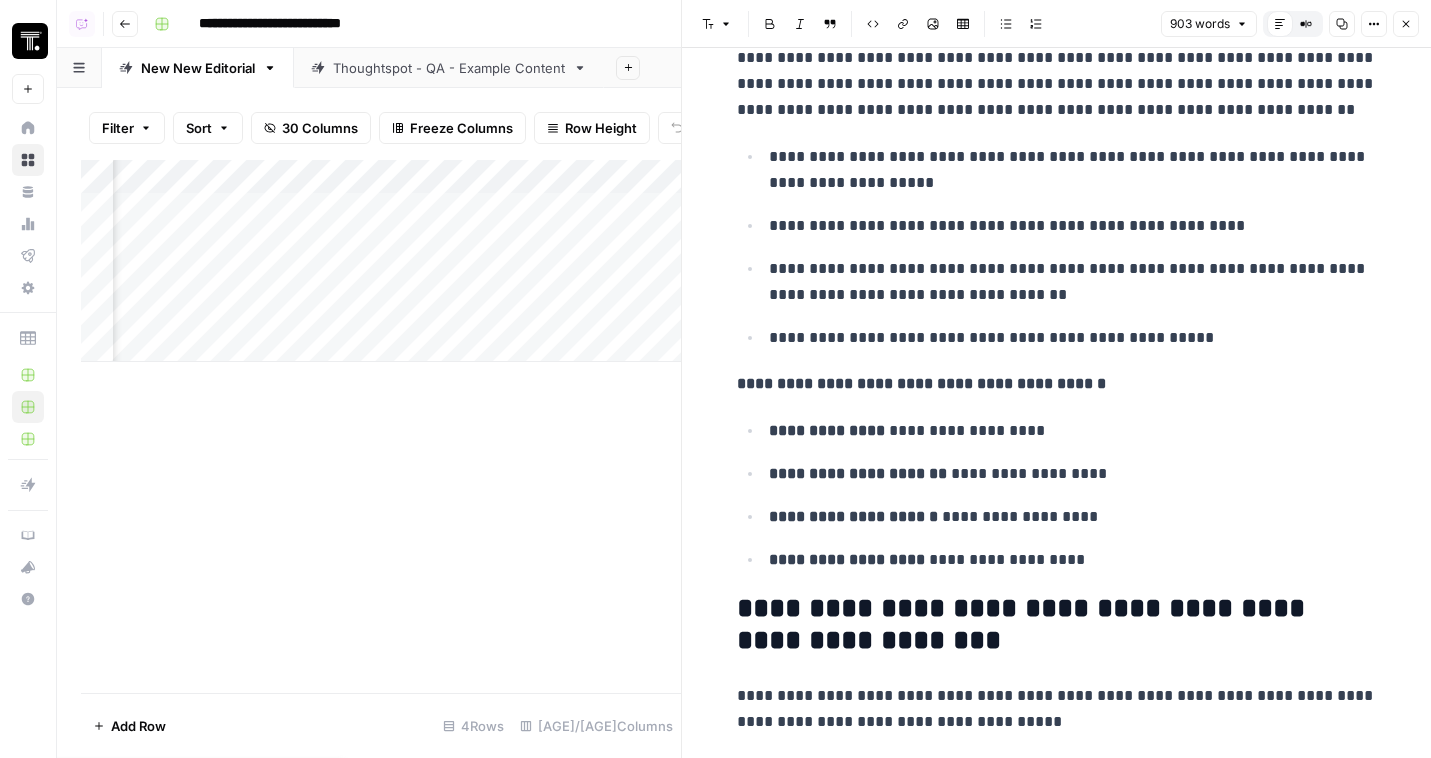 click on "Add Column" at bounding box center [381, 261] 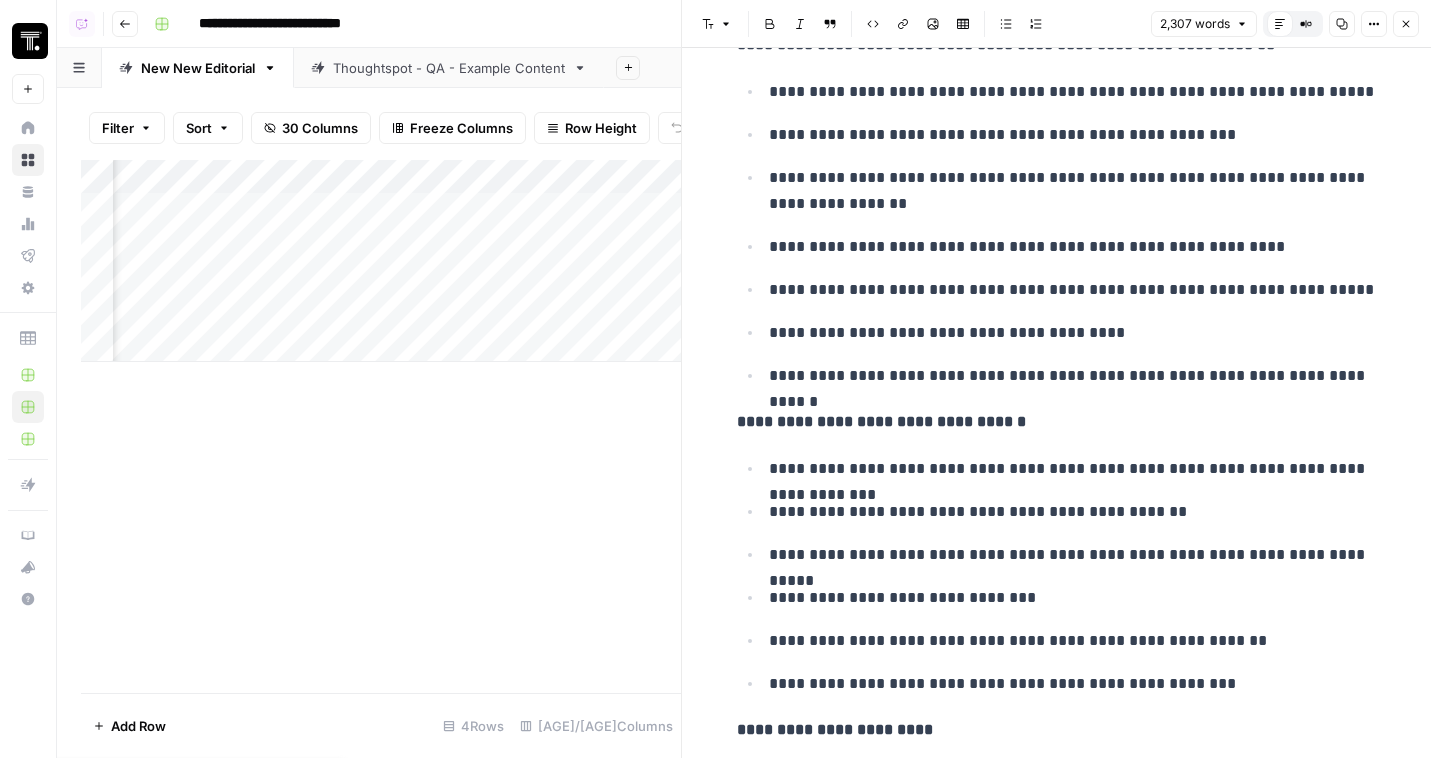 scroll, scrollTop: 4889, scrollLeft: 0, axis: vertical 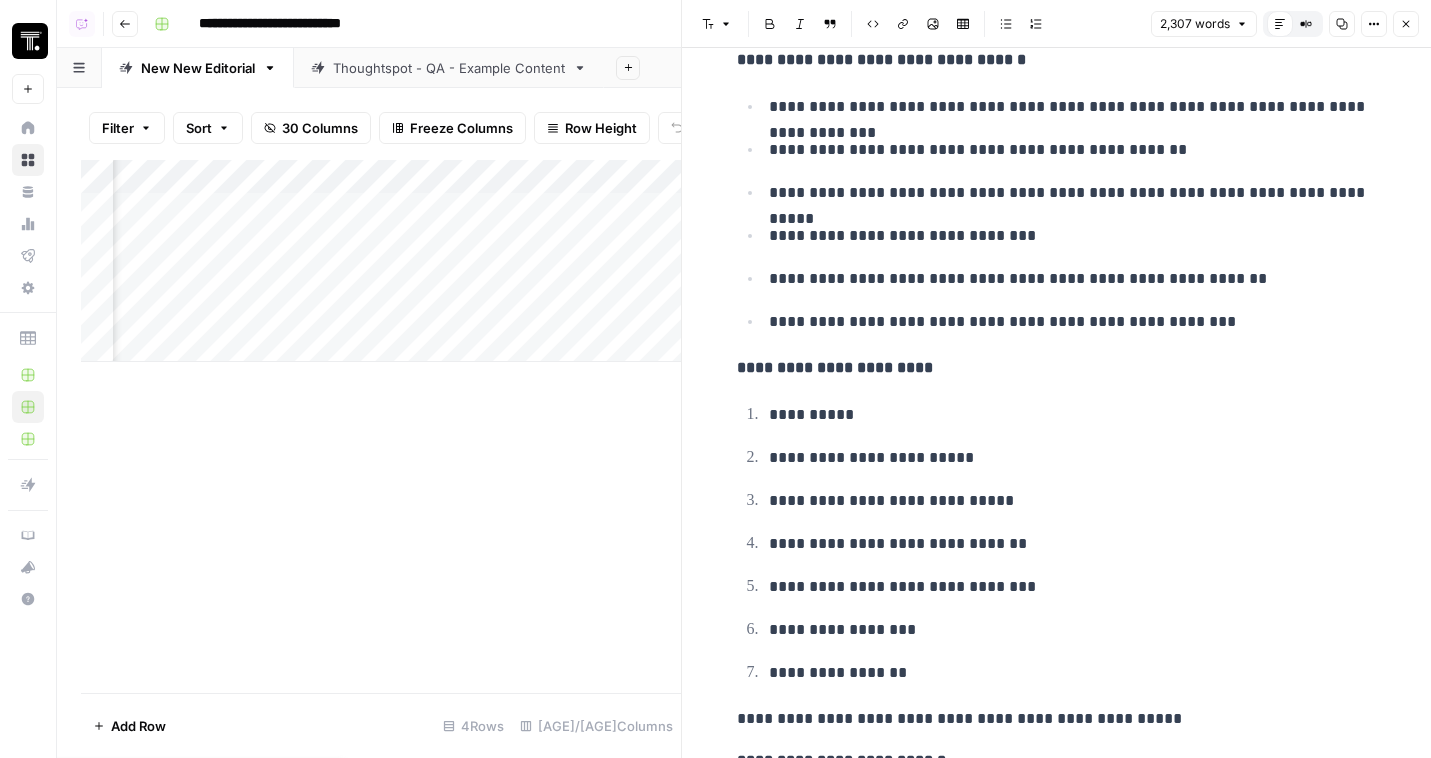 click on "Add Column" at bounding box center (381, 261) 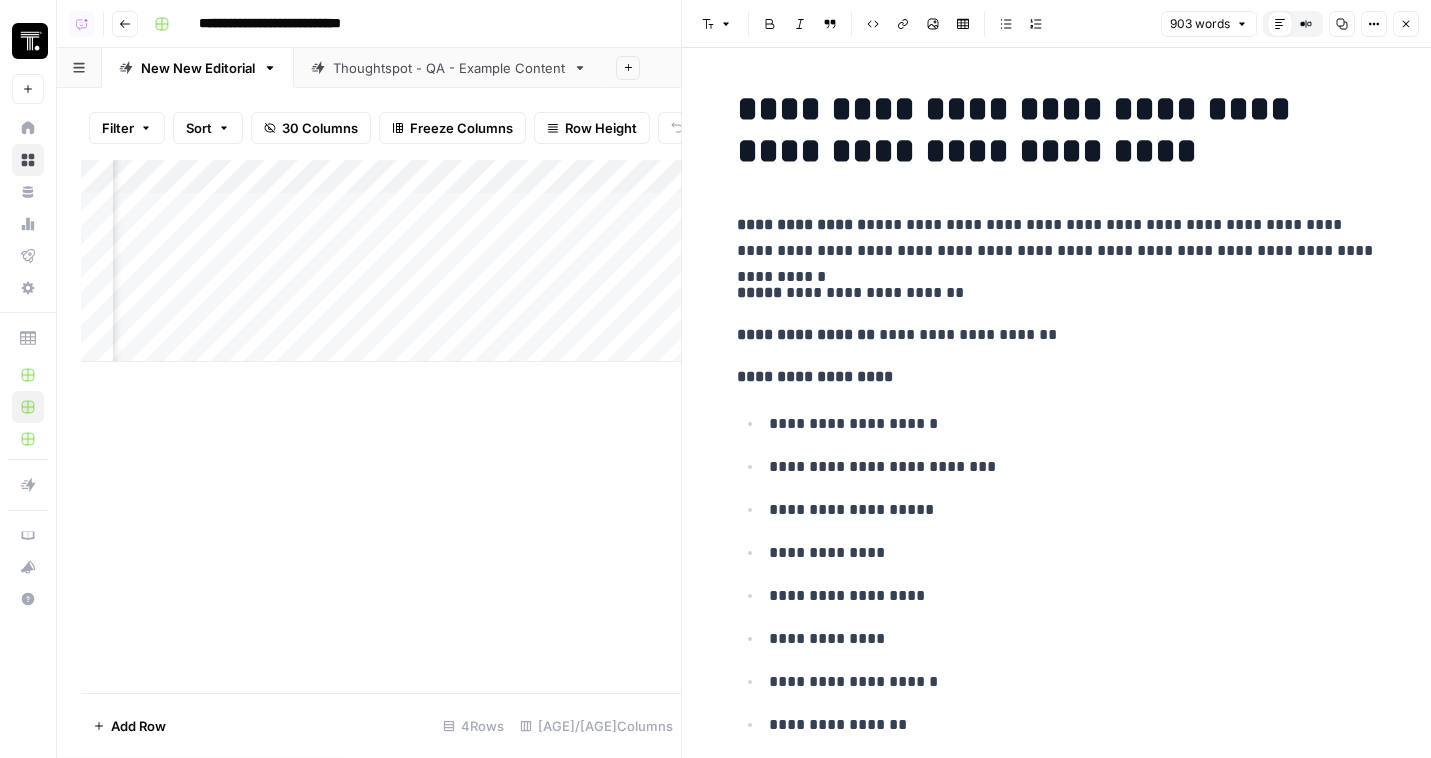 click on "**********" at bounding box center (1057, 335) 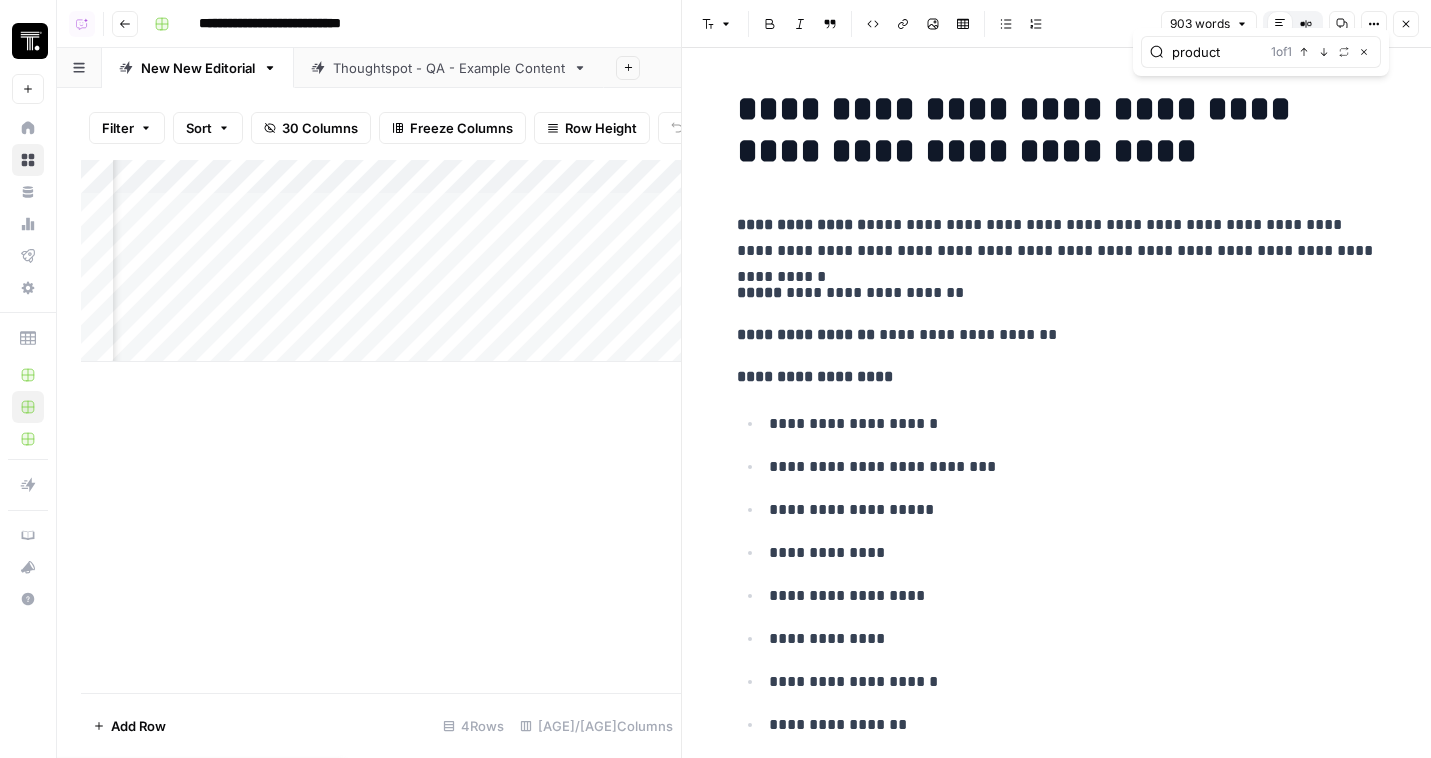 type on "product" 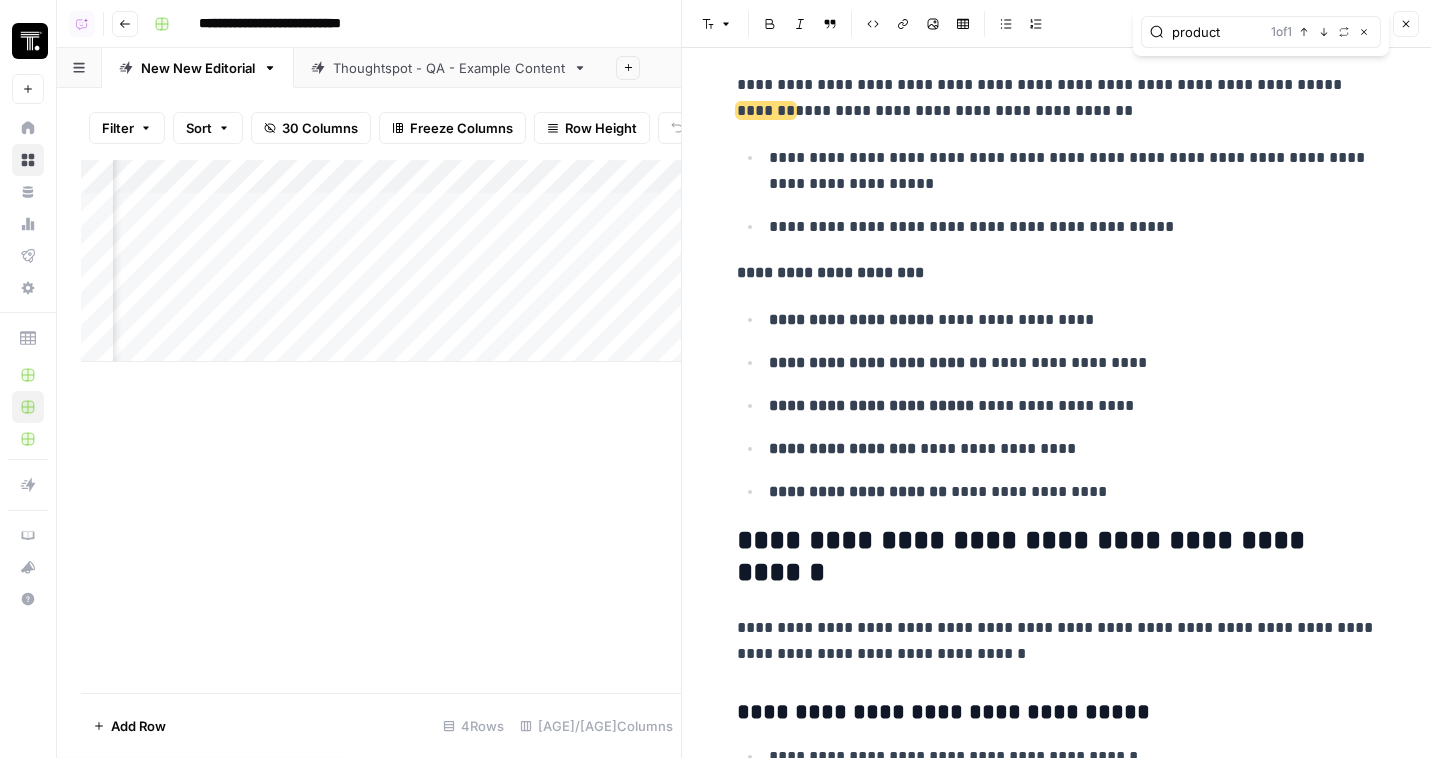 scroll, scrollTop: 3700, scrollLeft: 0, axis: vertical 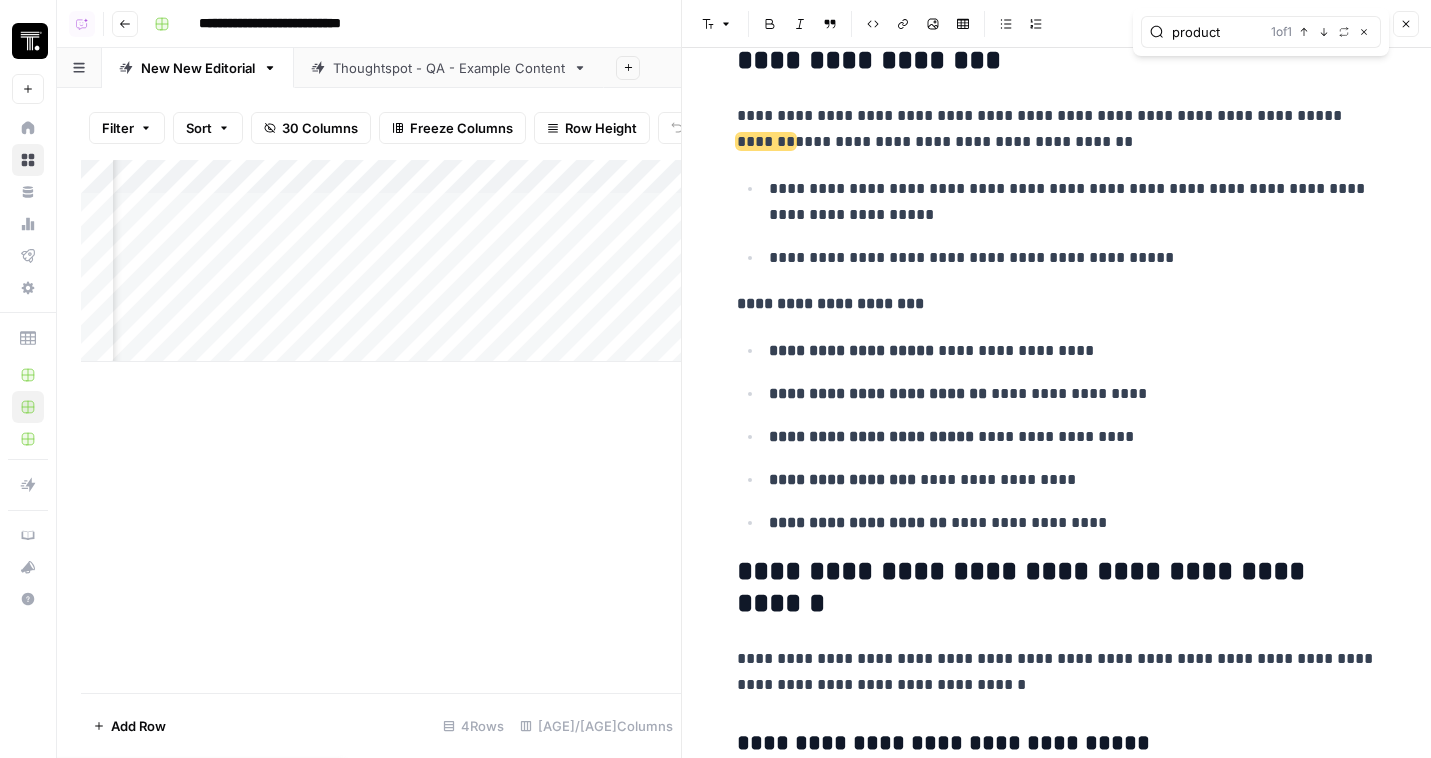 click on "Close" at bounding box center (1406, 24) 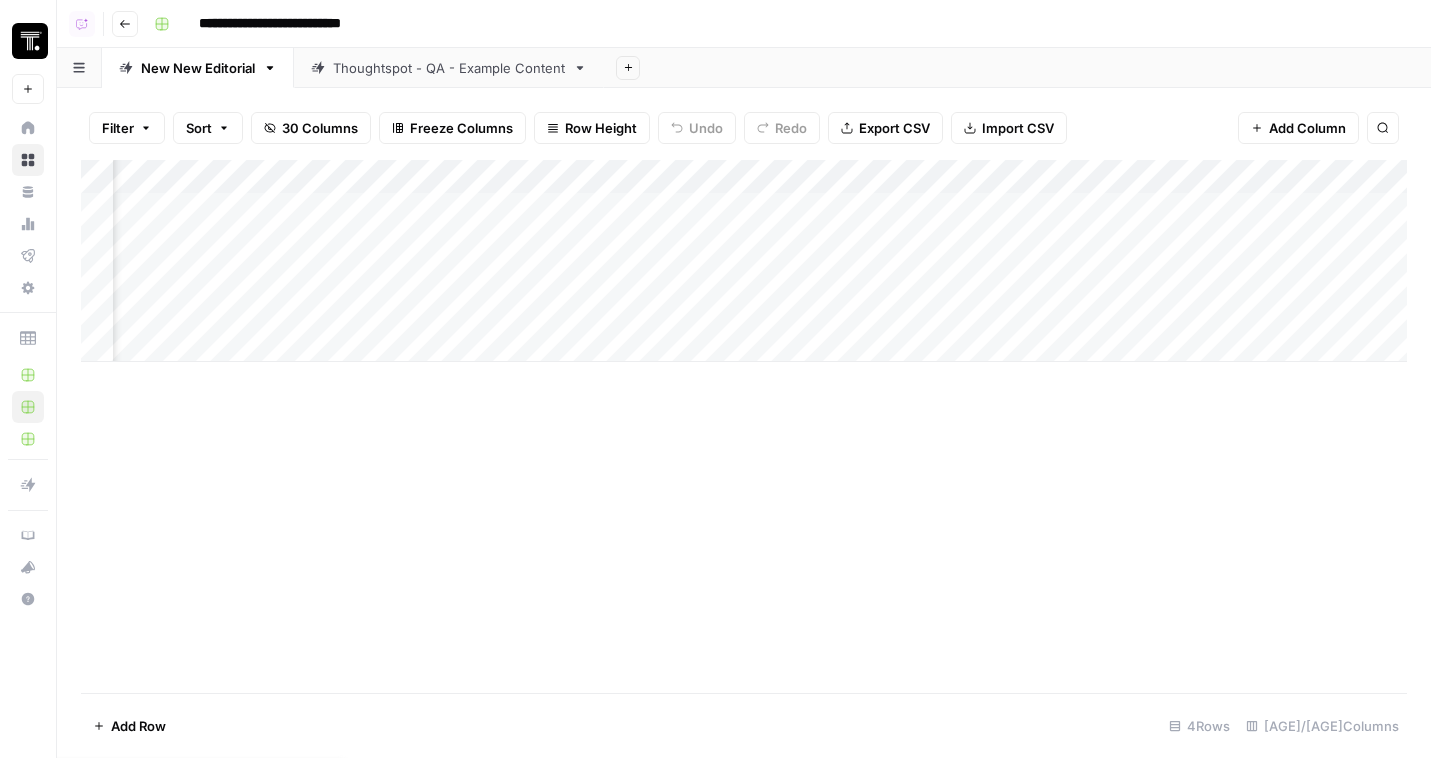 scroll, scrollTop: 0, scrollLeft: 1220, axis: horizontal 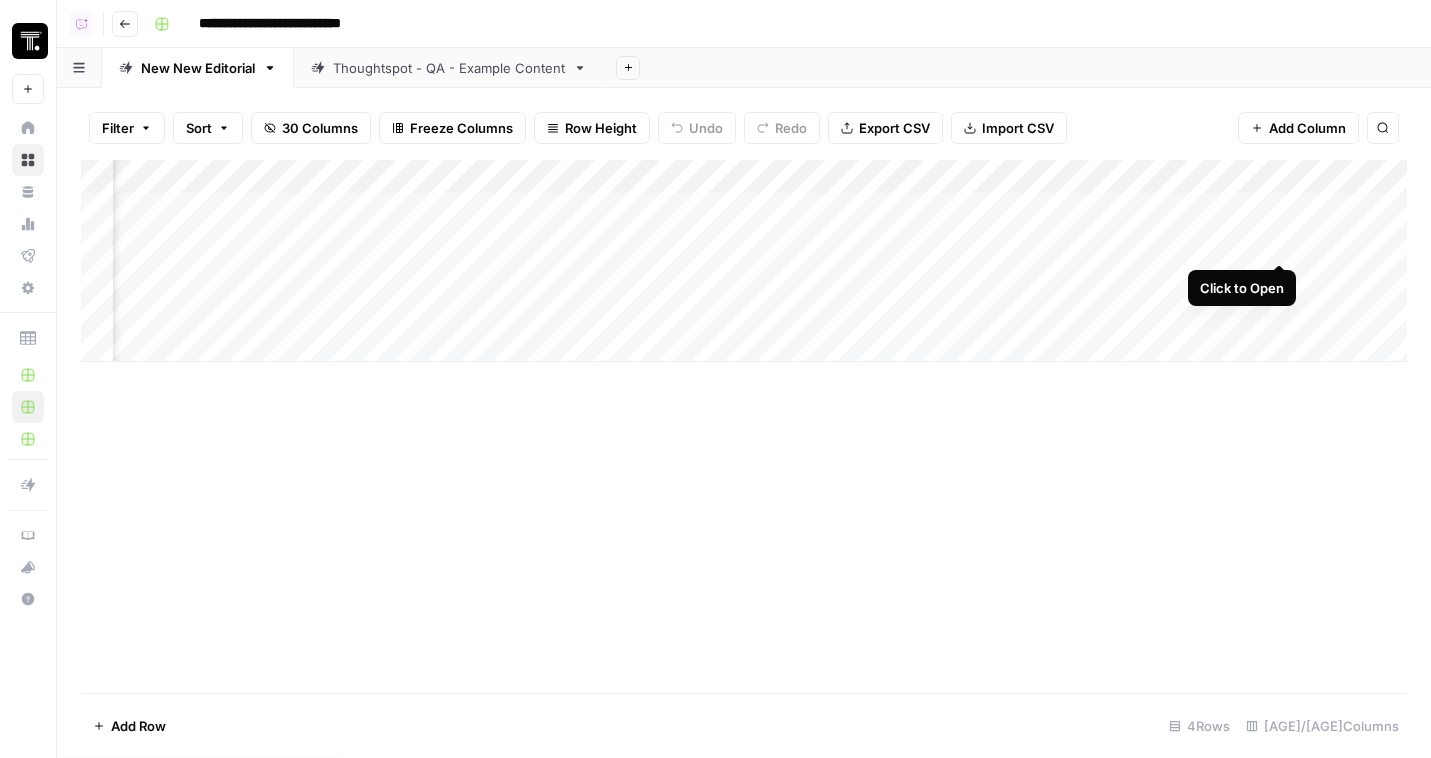click on "Add Column" at bounding box center [744, 261] 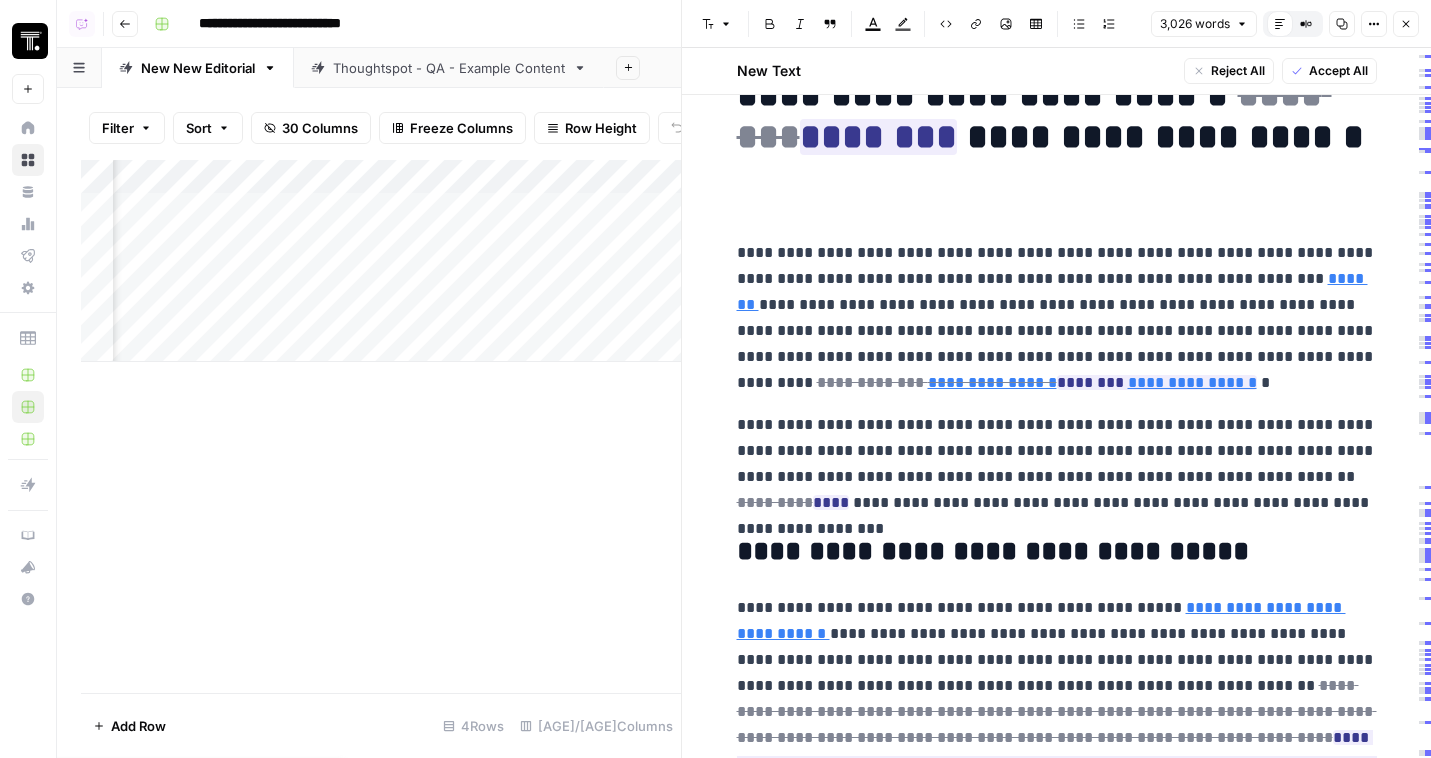scroll, scrollTop: 69, scrollLeft: 0, axis: vertical 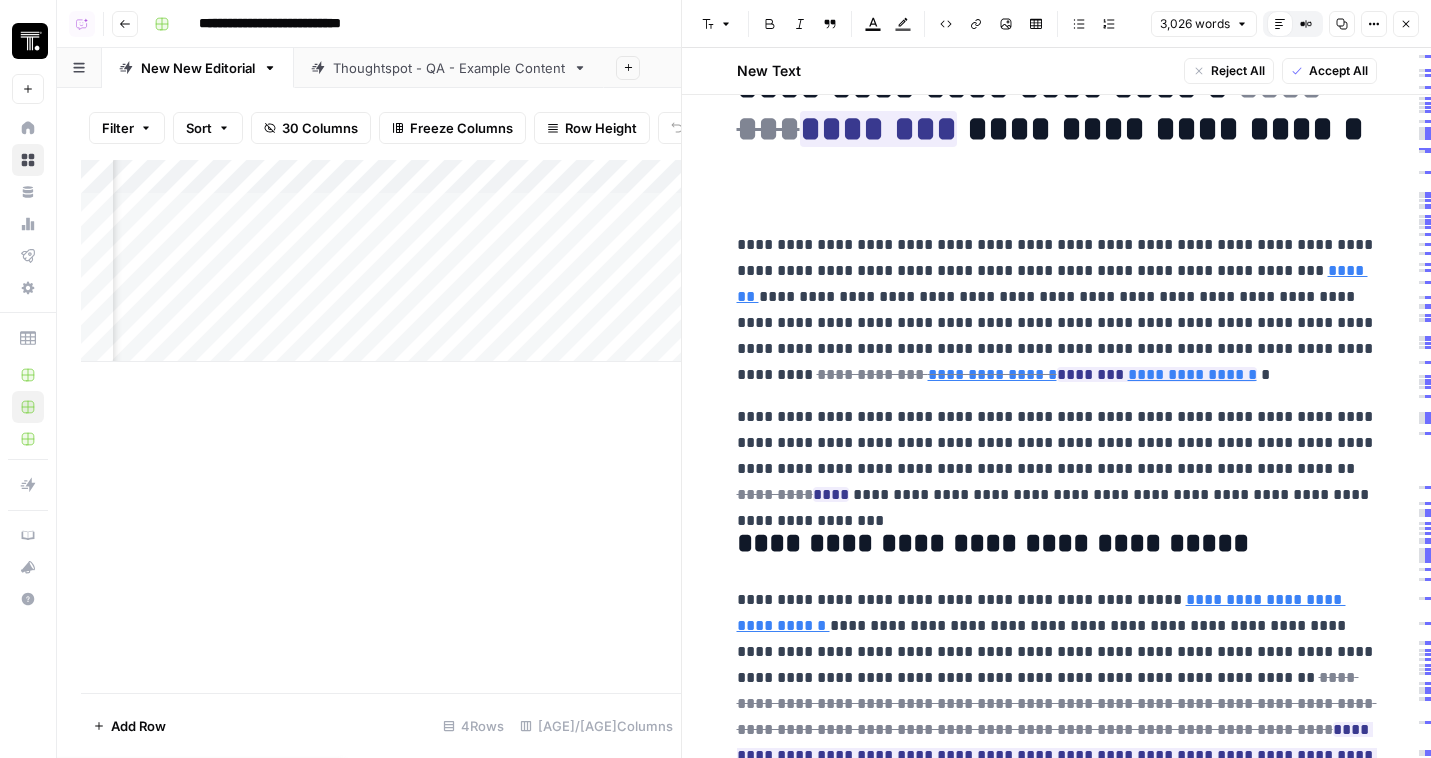 click 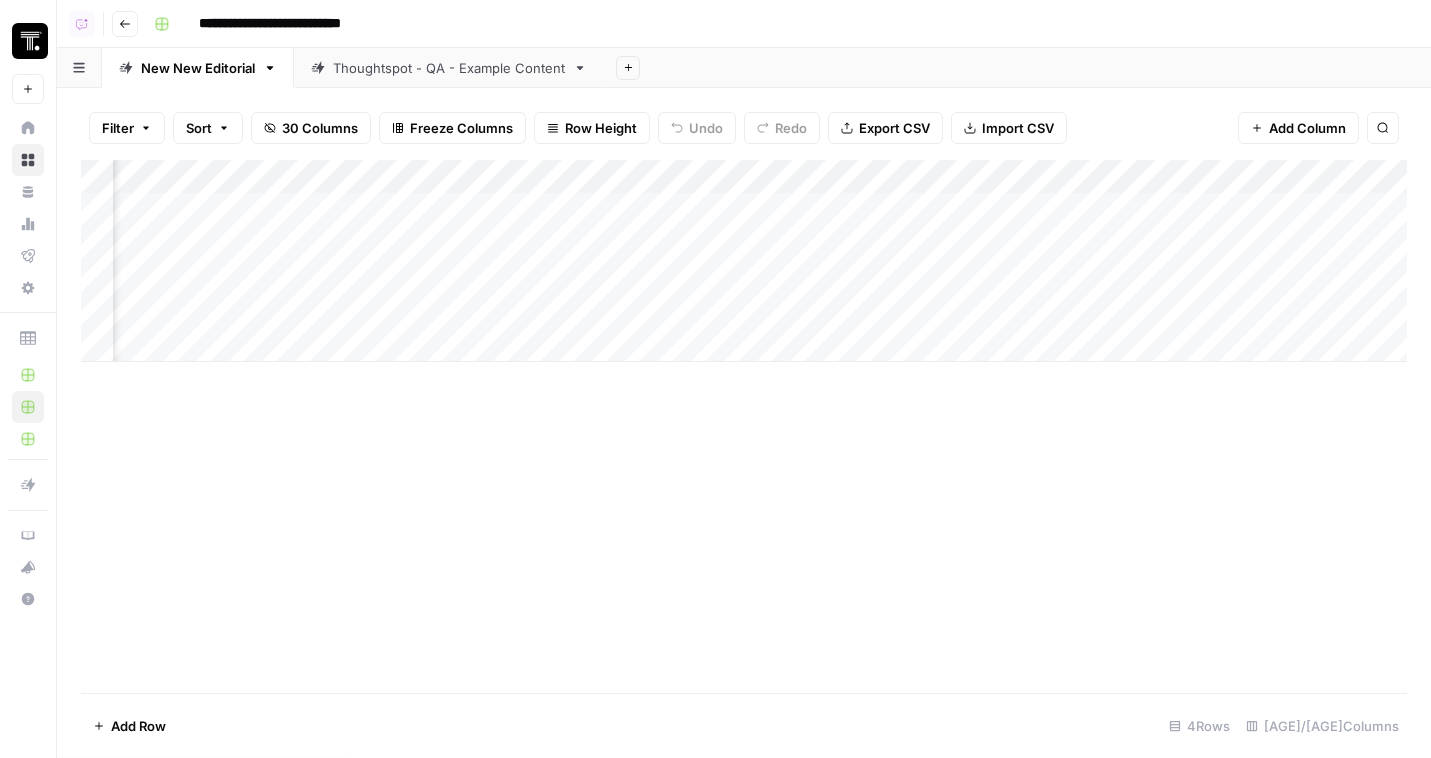 scroll, scrollTop: 0, scrollLeft: 2560, axis: horizontal 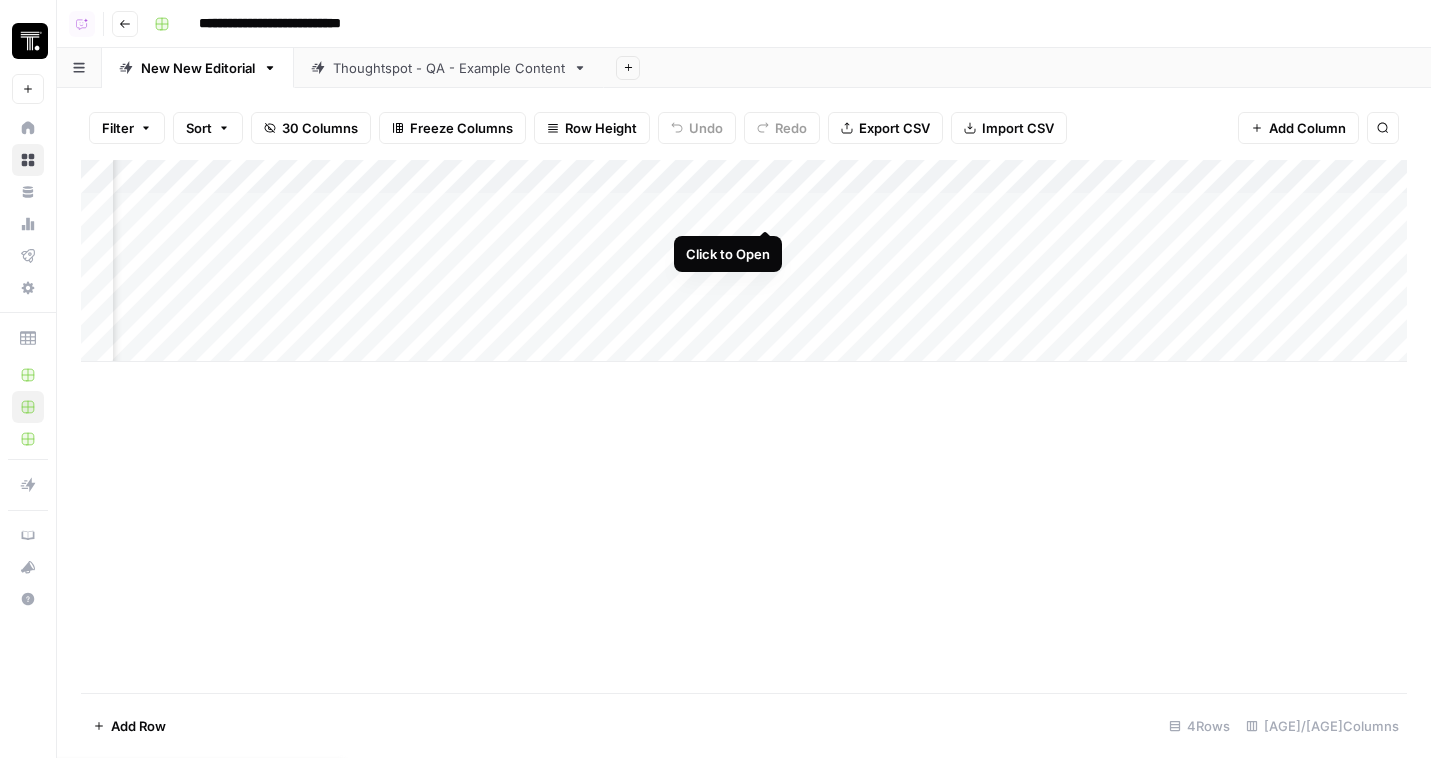 click on "Add Column" at bounding box center (744, 261) 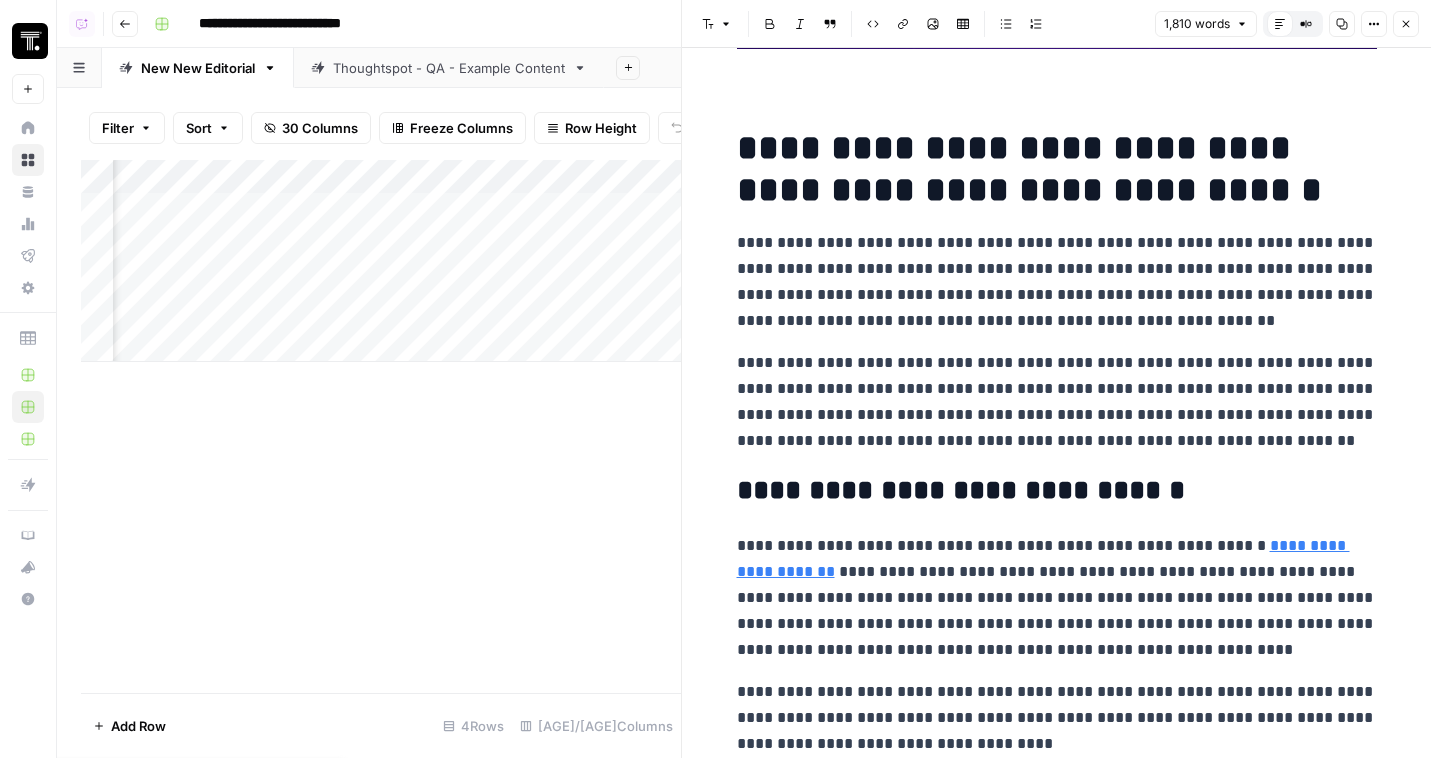 scroll, scrollTop: 603, scrollLeft: 0, axis: vertical 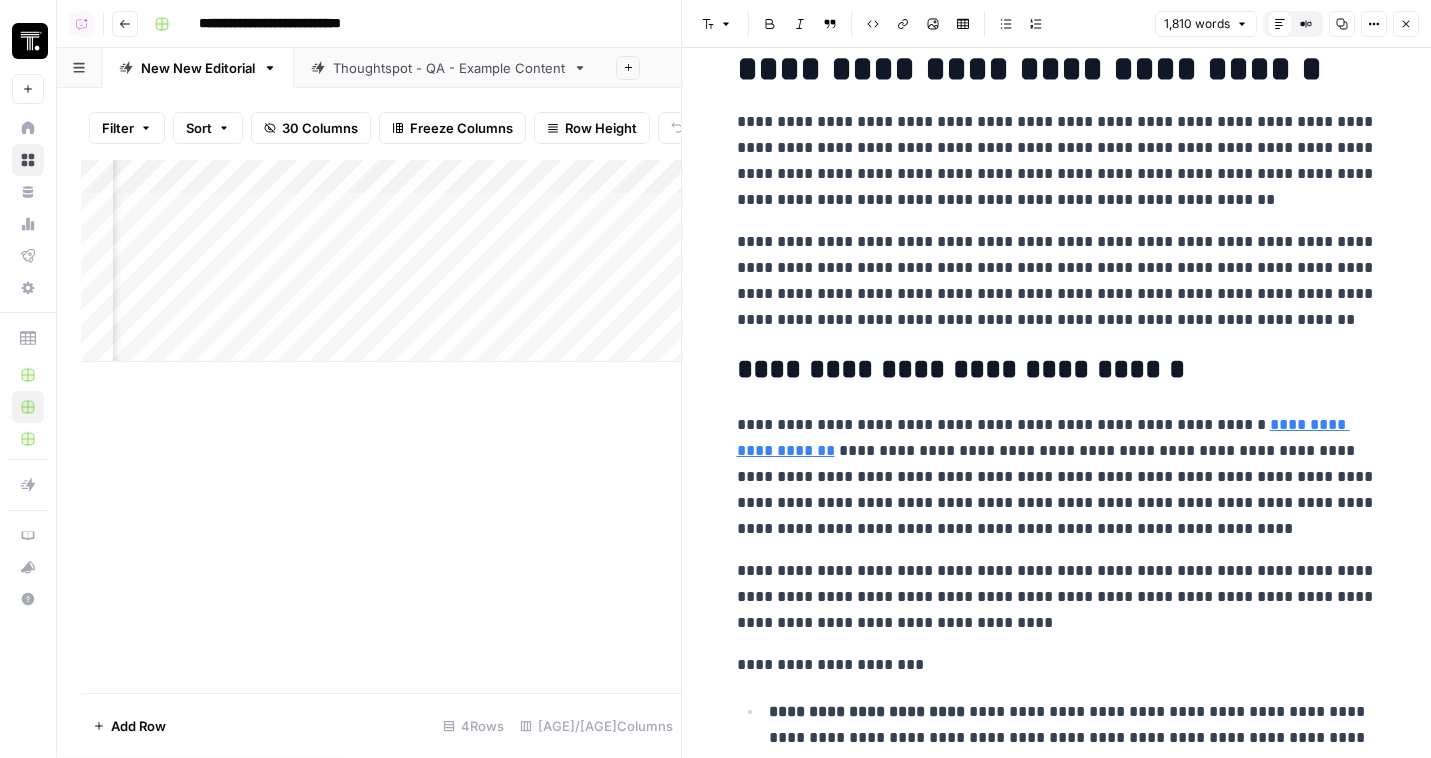 click 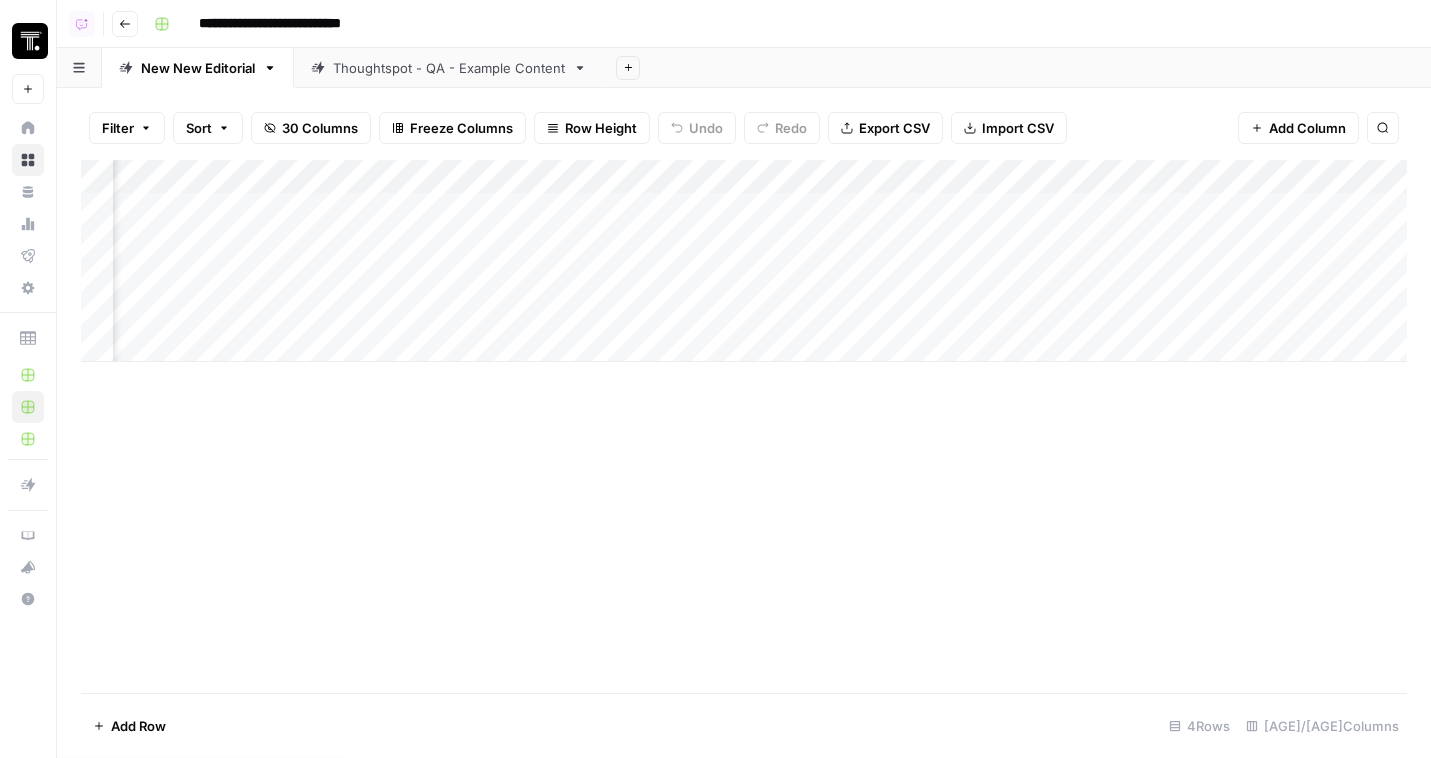 scroll, scrollTop: 0, scrollLeft: 2684, axis: horizontal 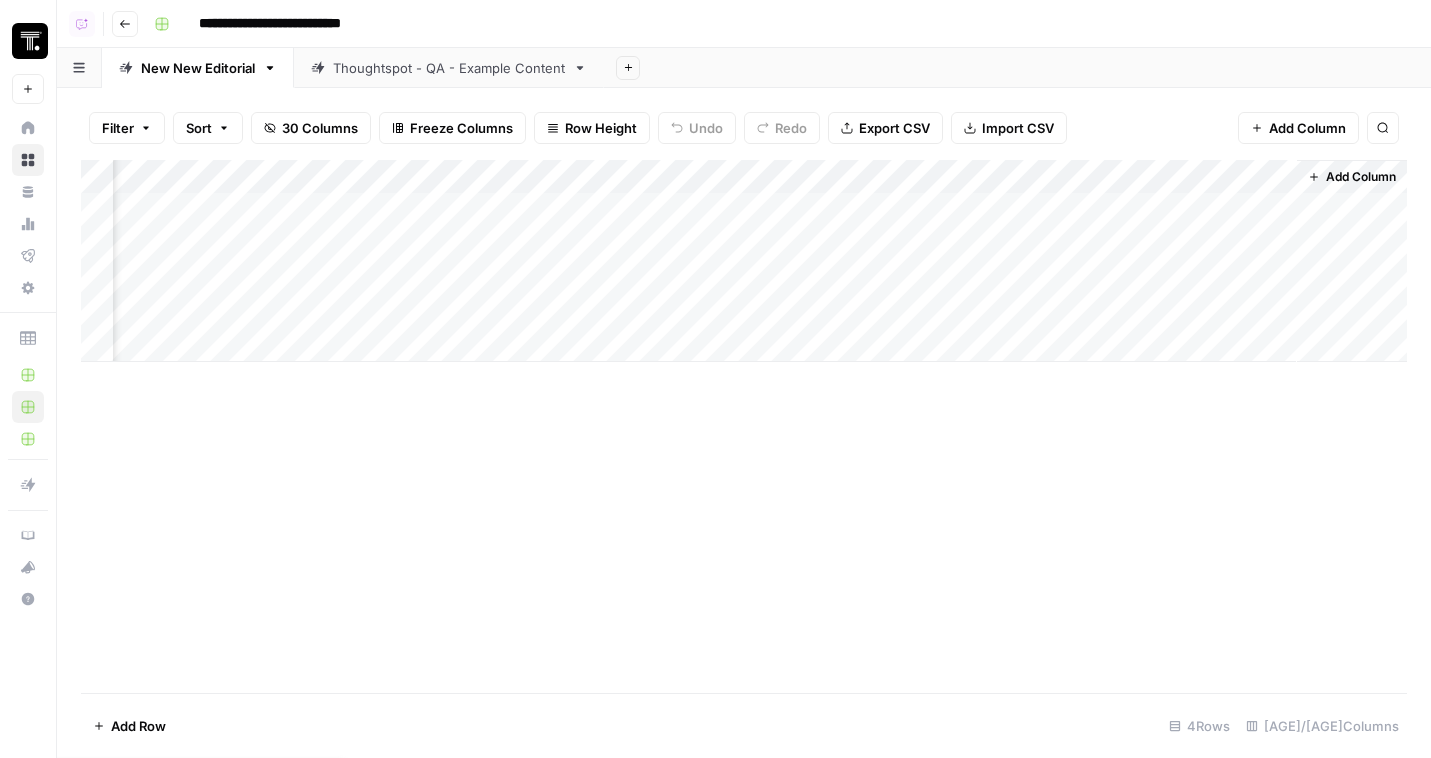 click on "Add Column" at bounding box center [1361, 177] 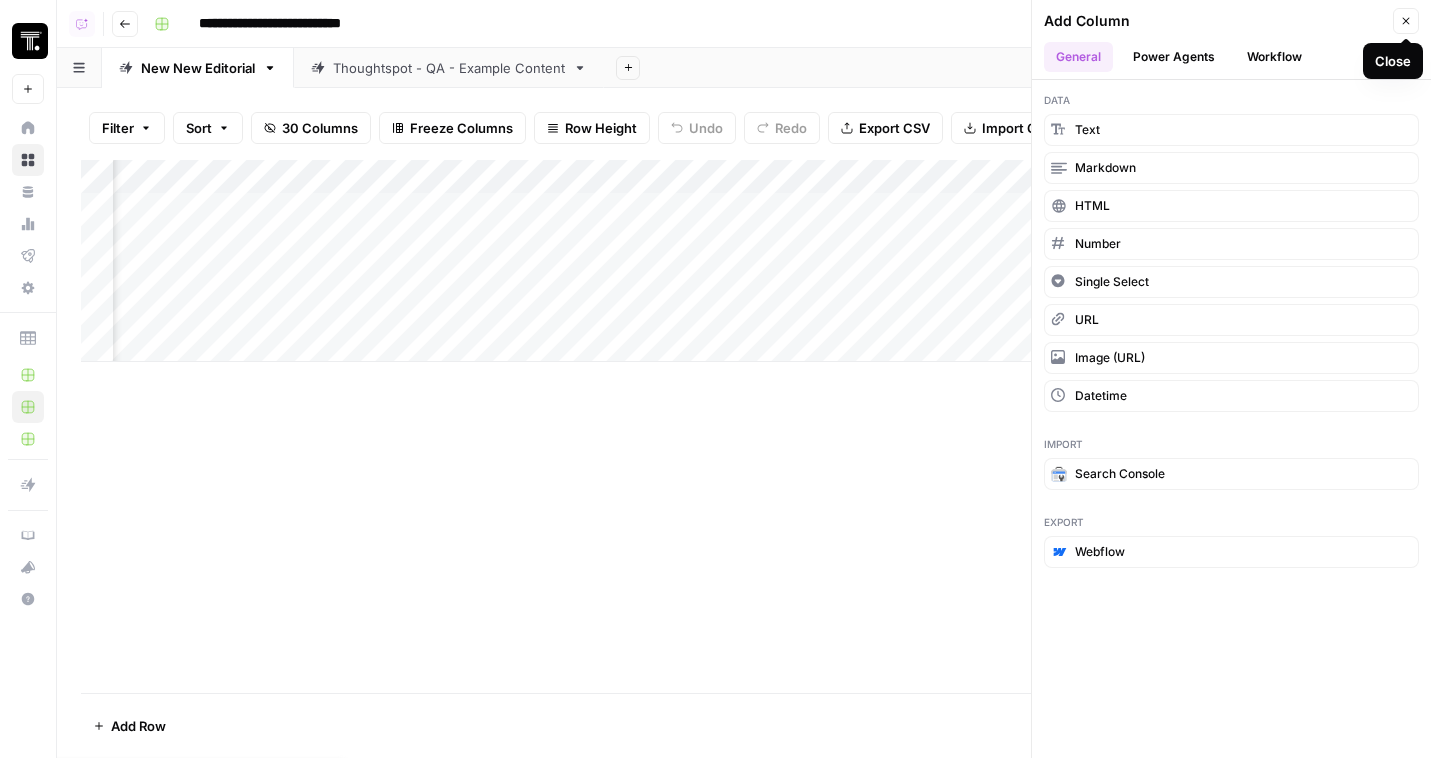 click 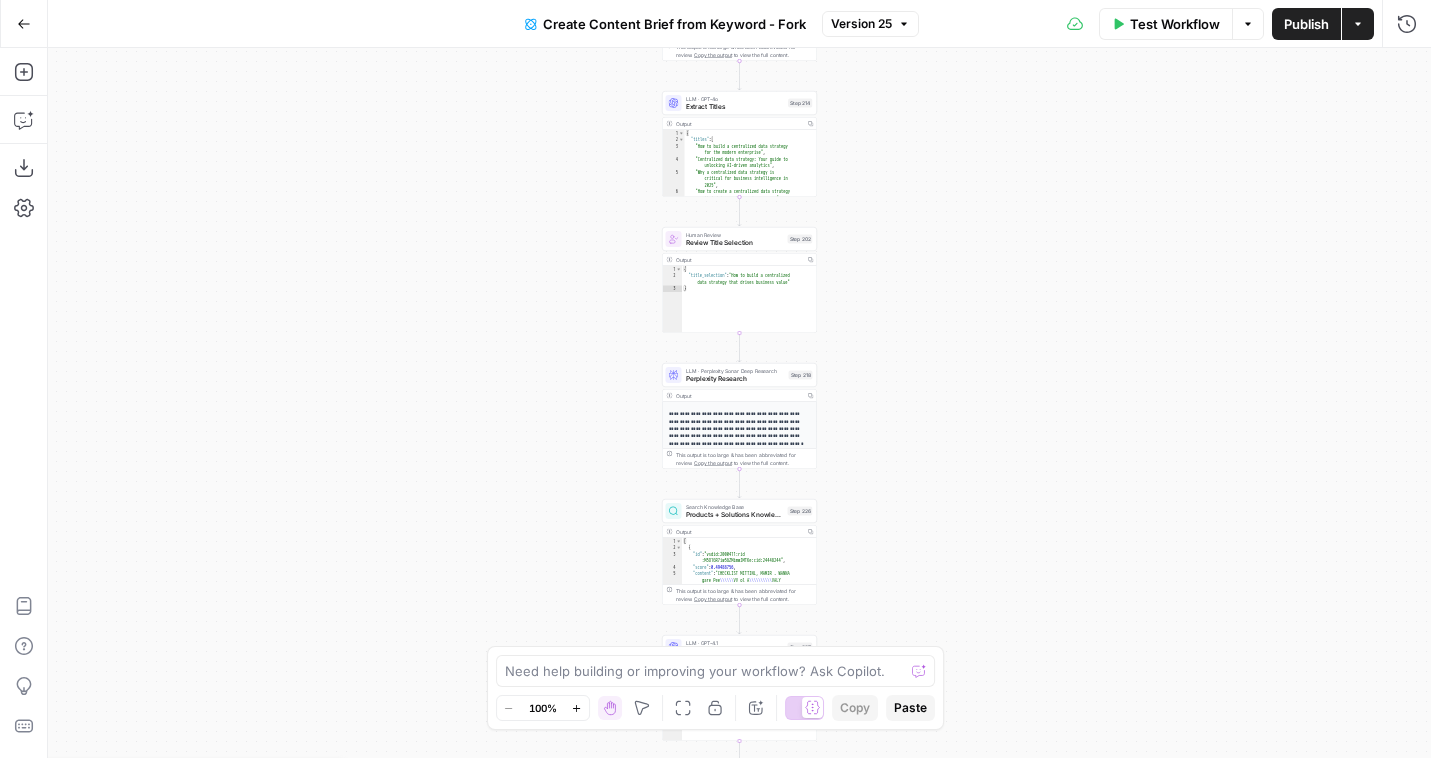 scroll, scrollTop: 0, scrollLeft: 0, axis: both 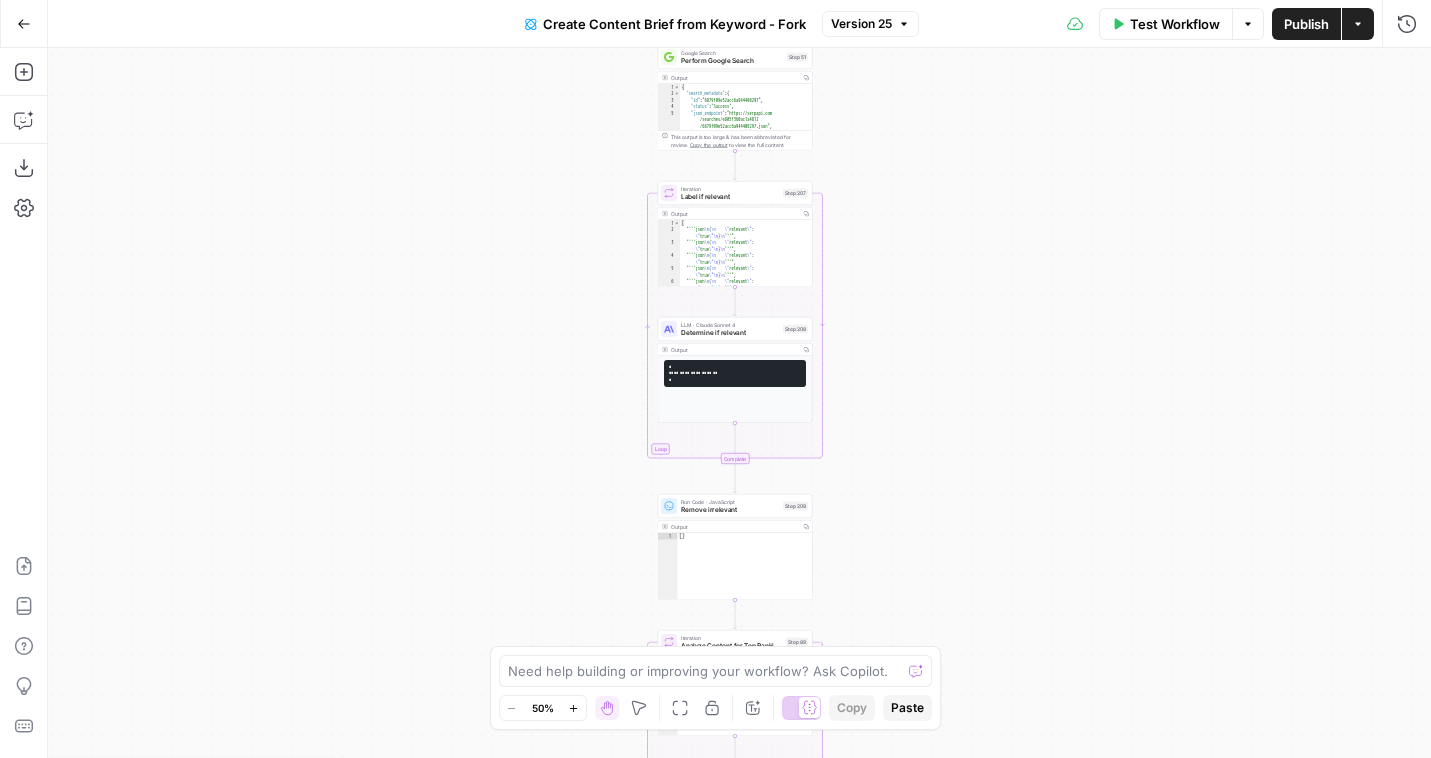 click on "Go Back Create Content Brief from Keyword - Fork Version 25 Test Workflow Options Publish Actions Run History" at bounding box center [715, 23] 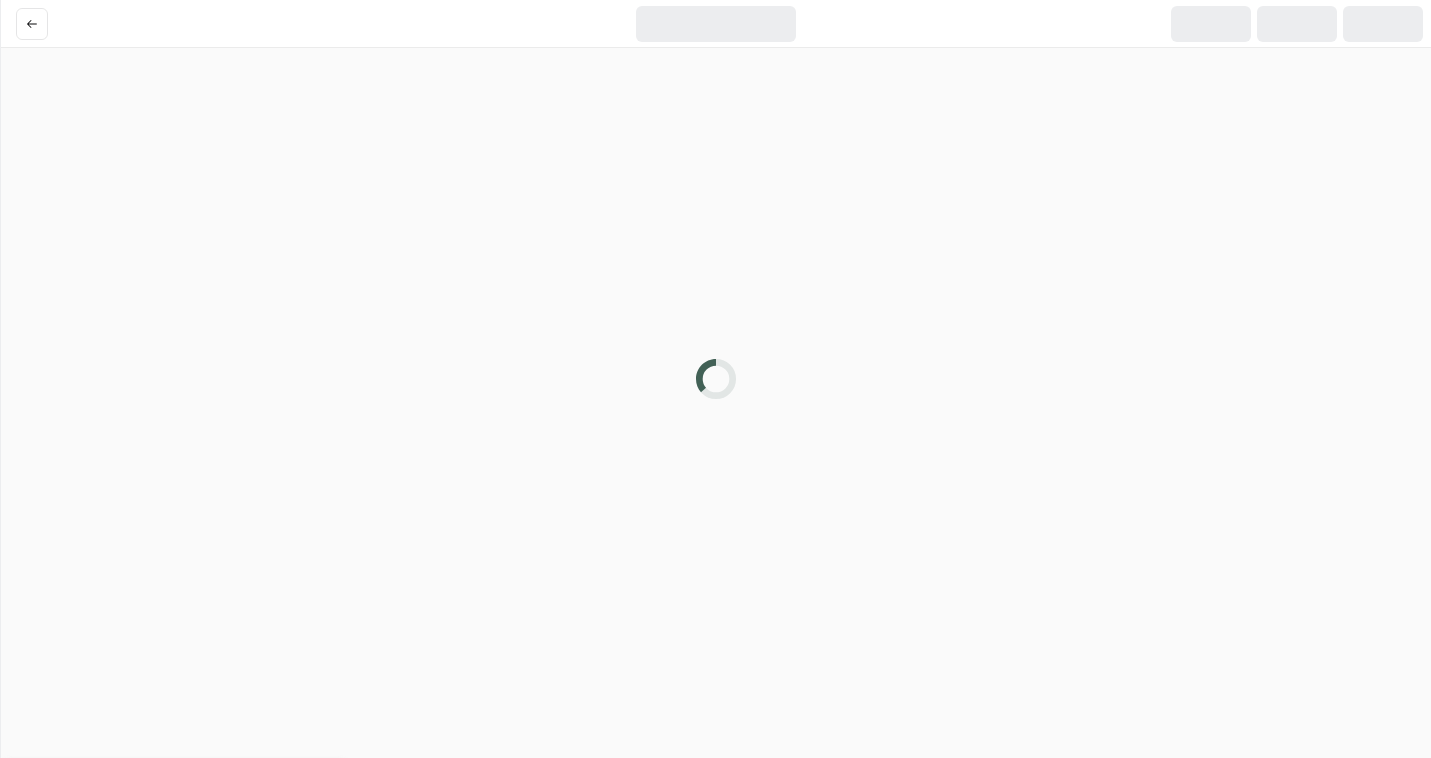 scroll, scrollTop: 0, scrollLeft: 0, axis: both 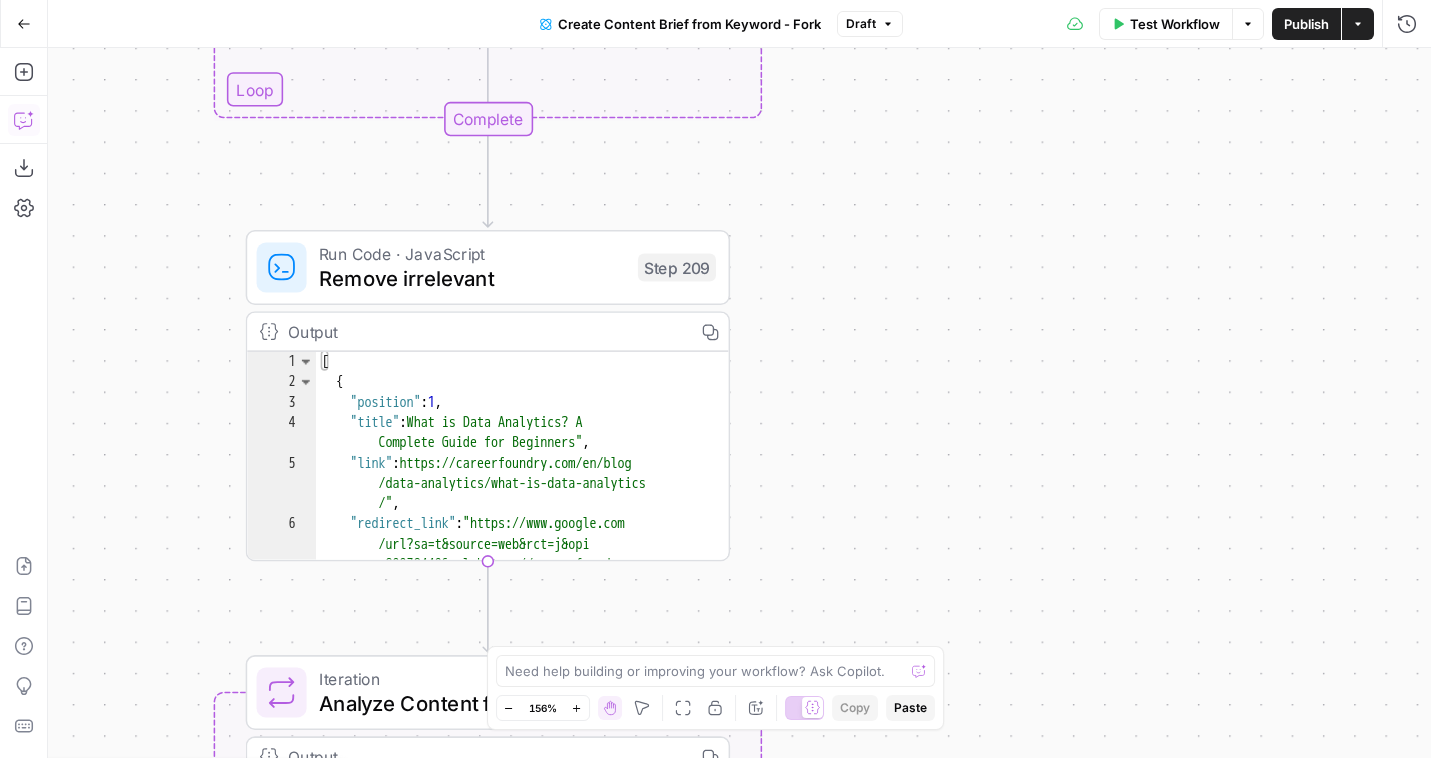 click 